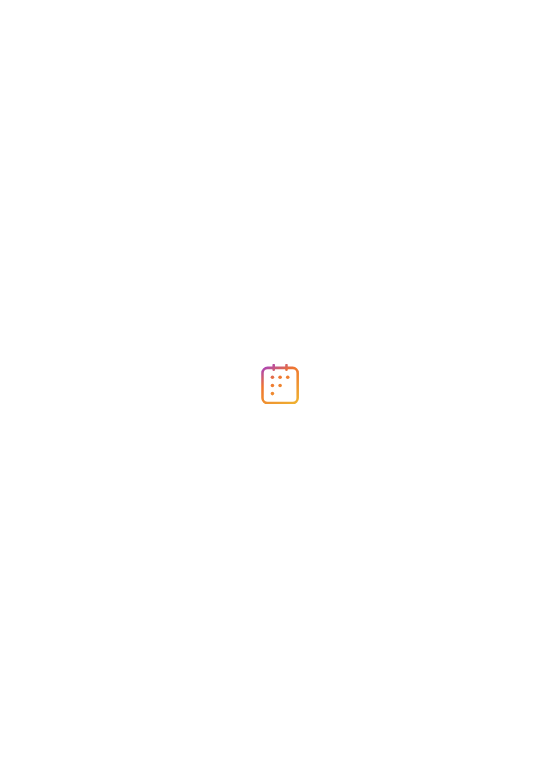 scroll, scrollTop: 0, scrollLeft: 0, axis: both 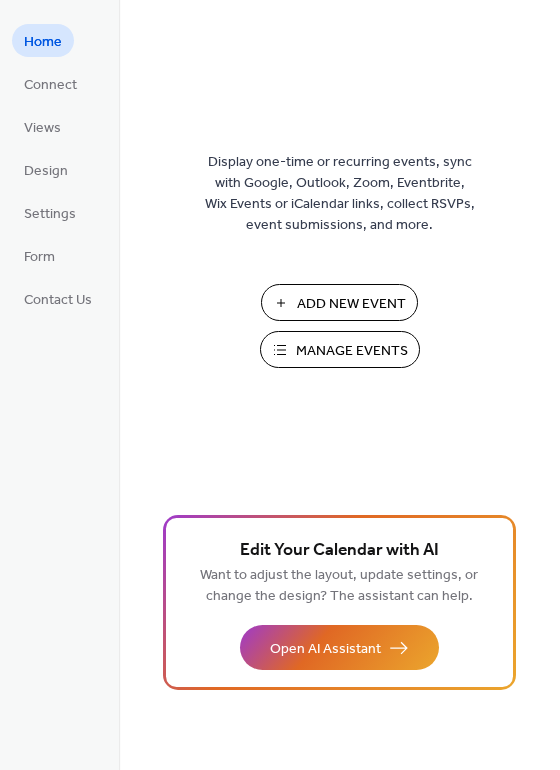 click on "Add New Event" at bounding box center [351, 304] 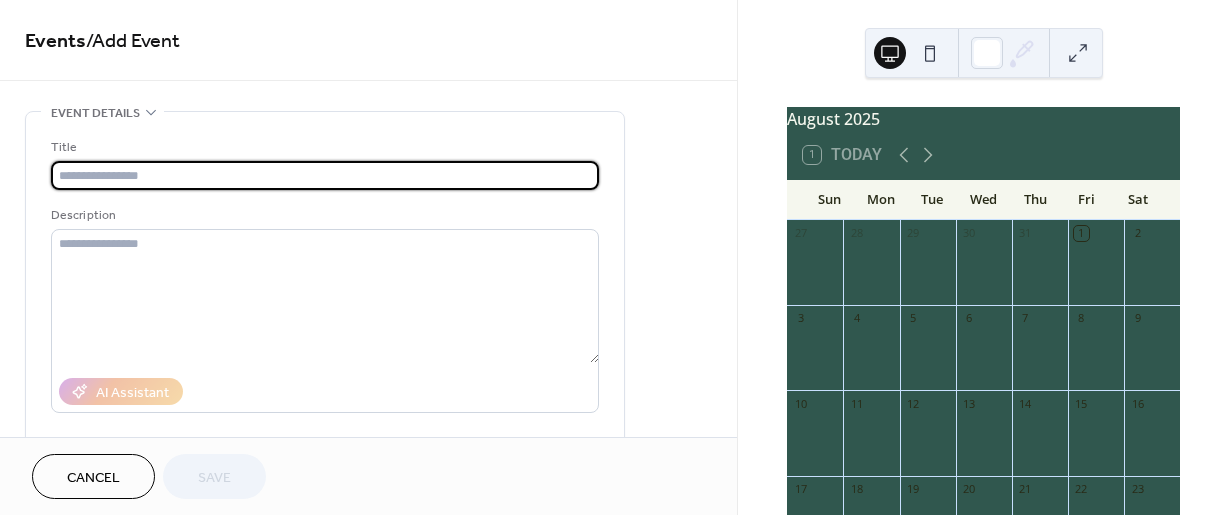 scroll, scrollTop: 0, scrollLeft: 0, axis: both 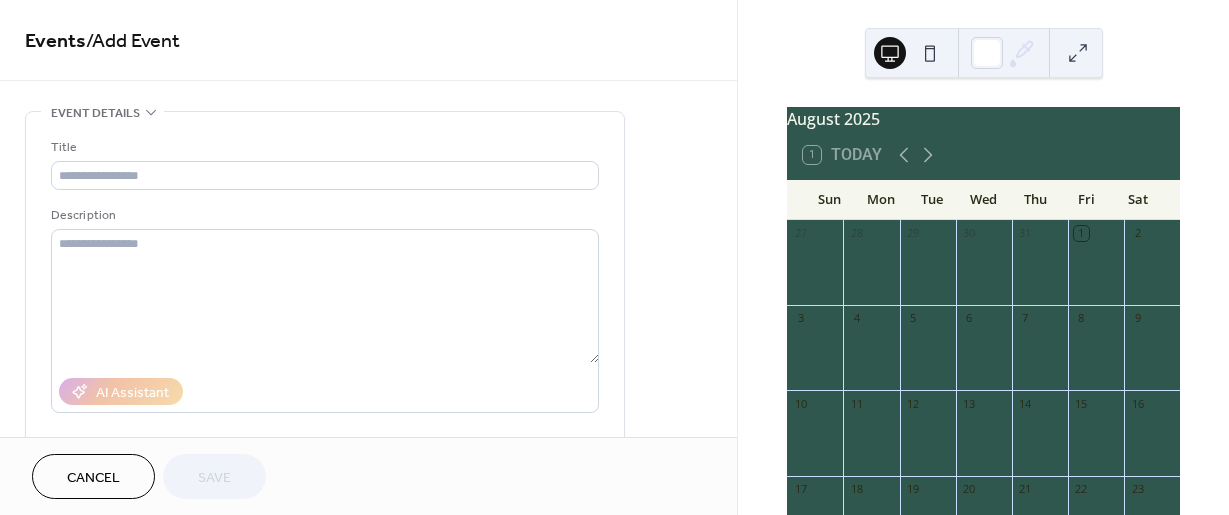 drag, startPoint x: 1222, startPoint y: 272, endPoint x: 1222, endPoint y: 292, distance: 20 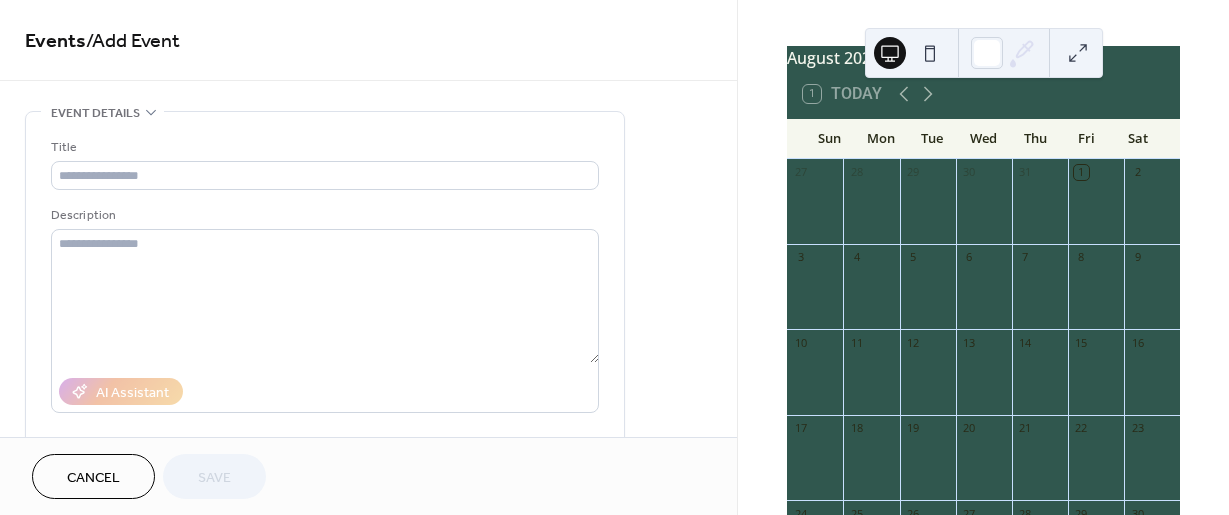 scroll, scrollTop: 65, scrollLeft: 0, axis: vertical 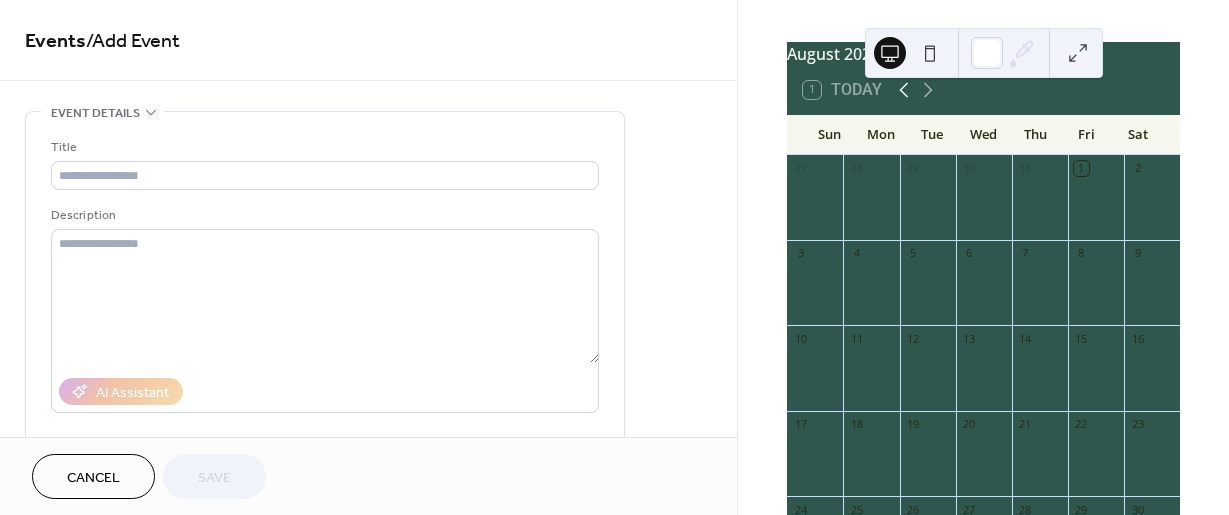 click 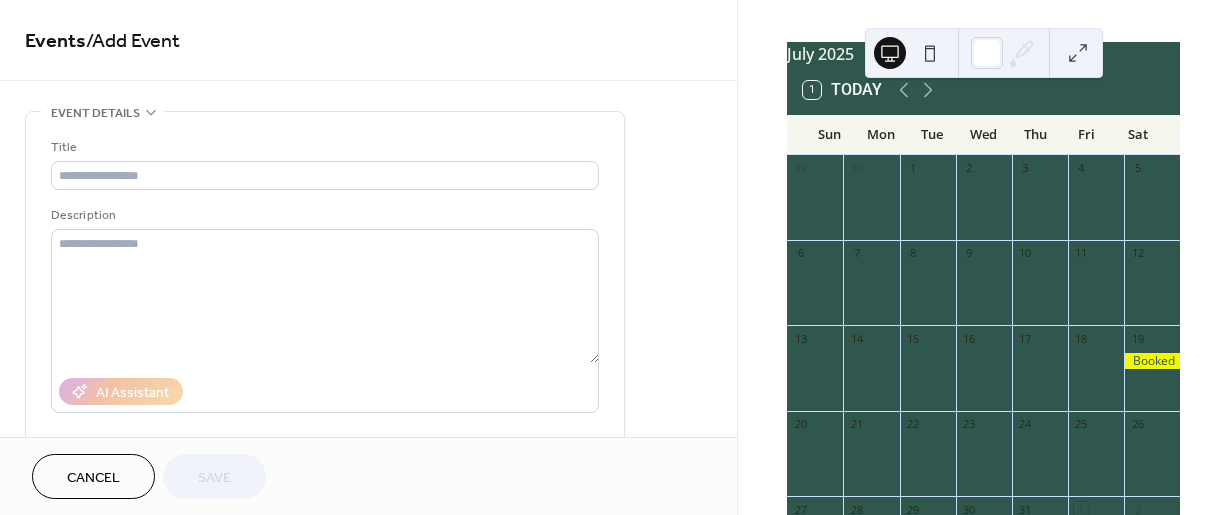 click on "26" at bounding box center (1152, 424) 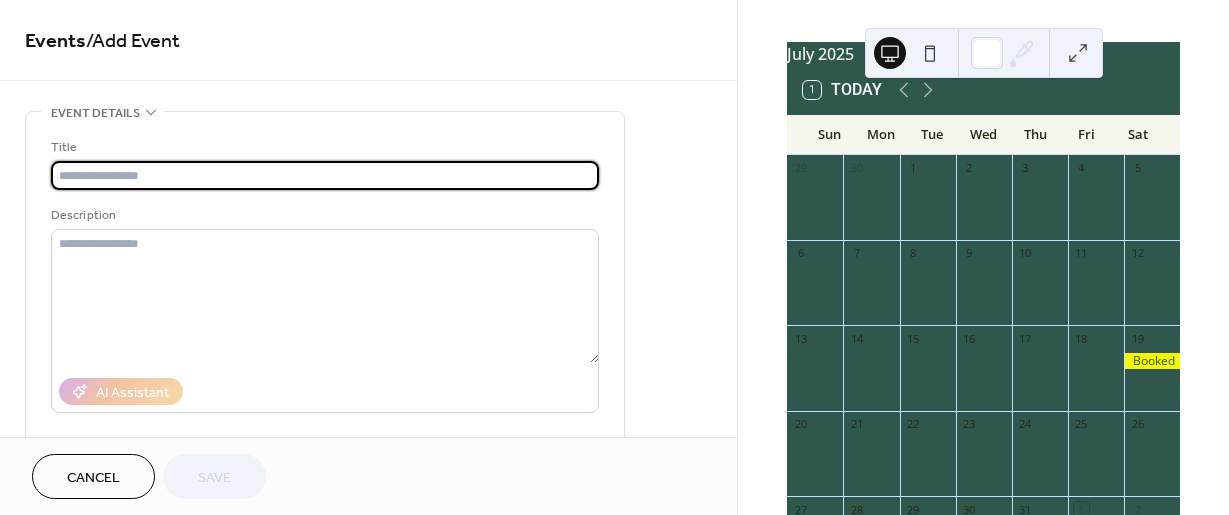 click at bounding box center (325, 175) 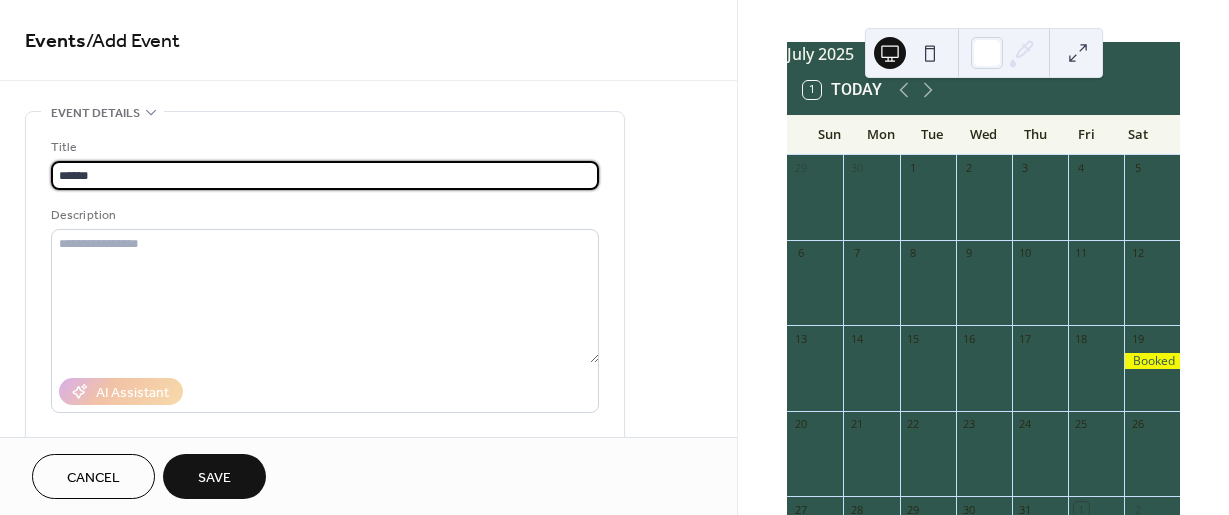 type on "******" 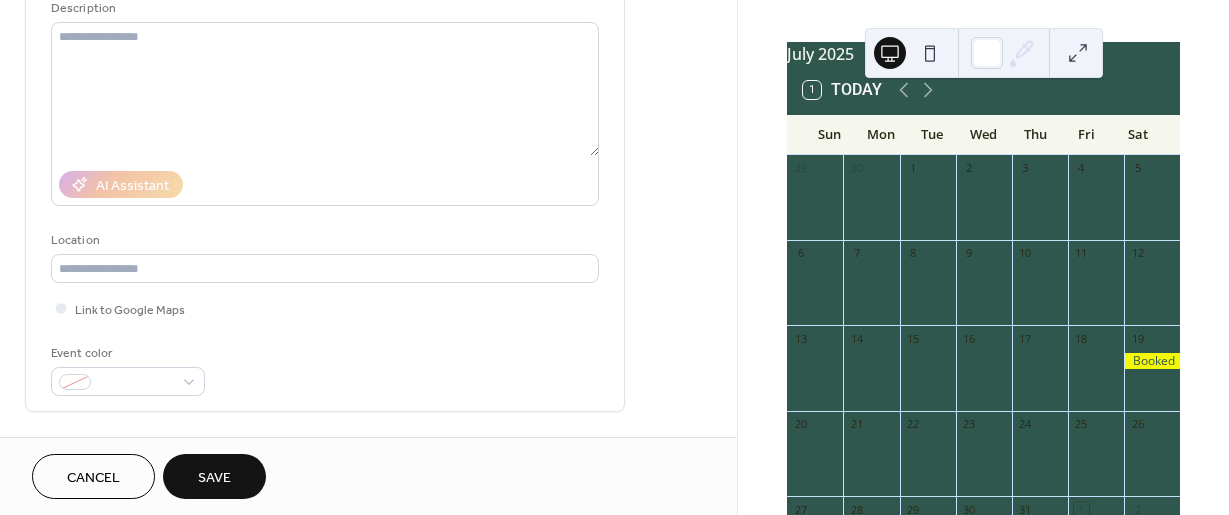 scroll, scrollTop: 217, scrollLeft: 0, axis: vertical 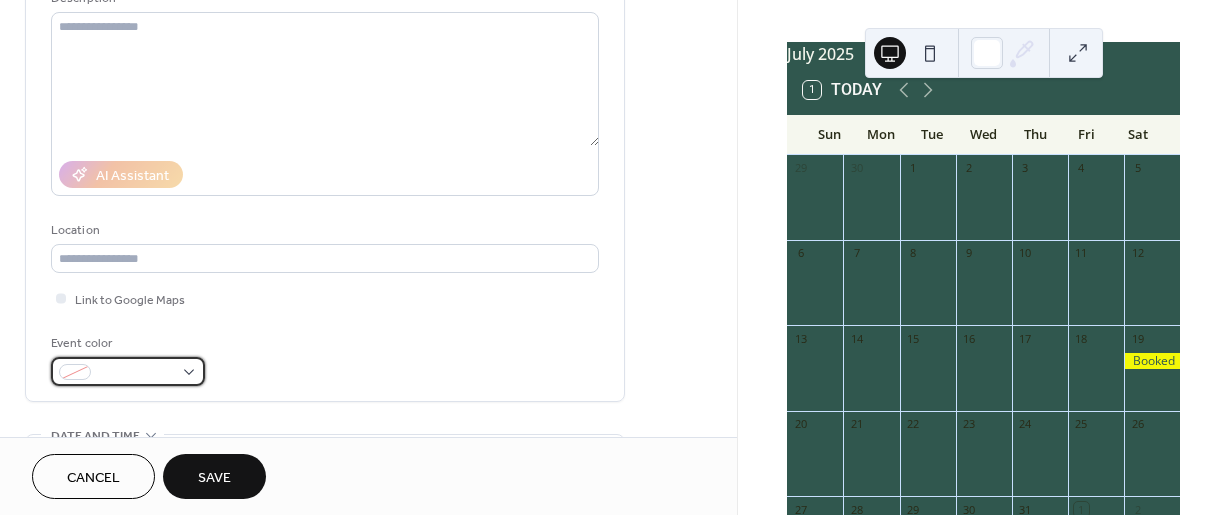 click at bounding box center (128, 371) 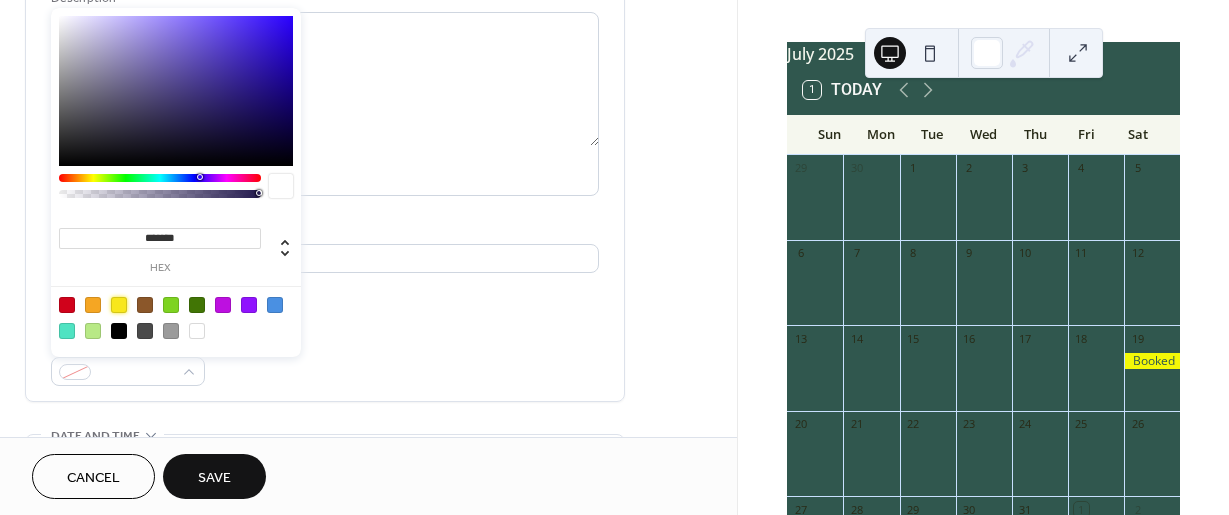 click at bounding box center (119, 305) 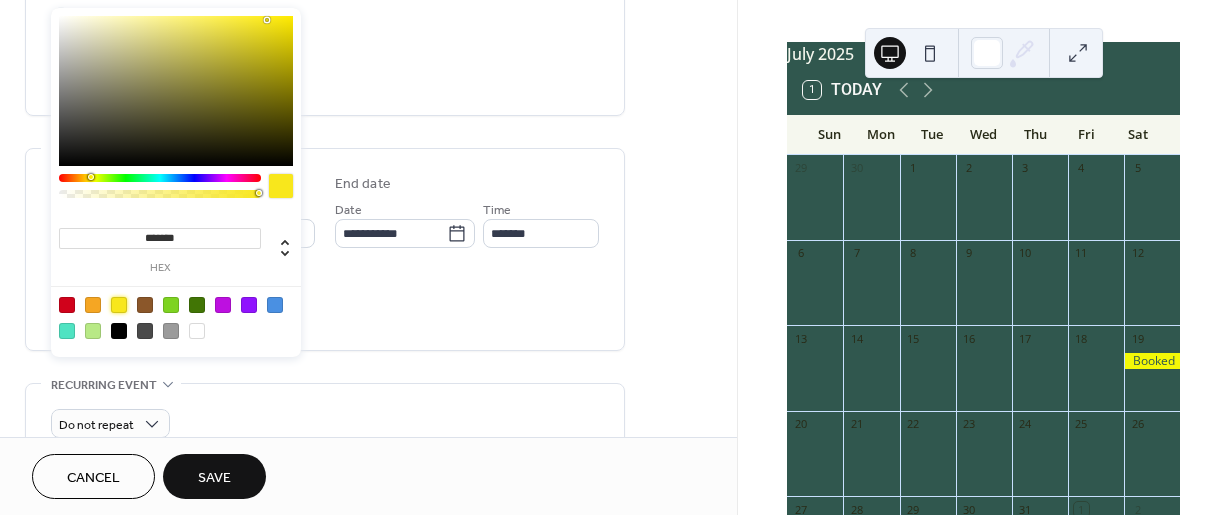 scroll, scrollTop: 509, scrollLeft: 0, axis: vertical 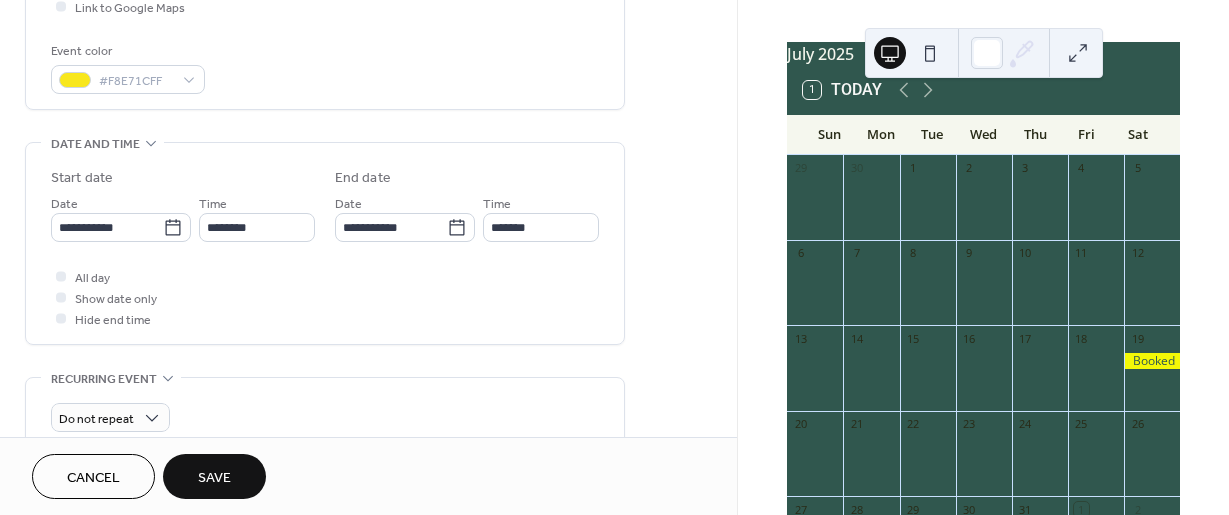 click on "**********" at bounding box center [368, 211] 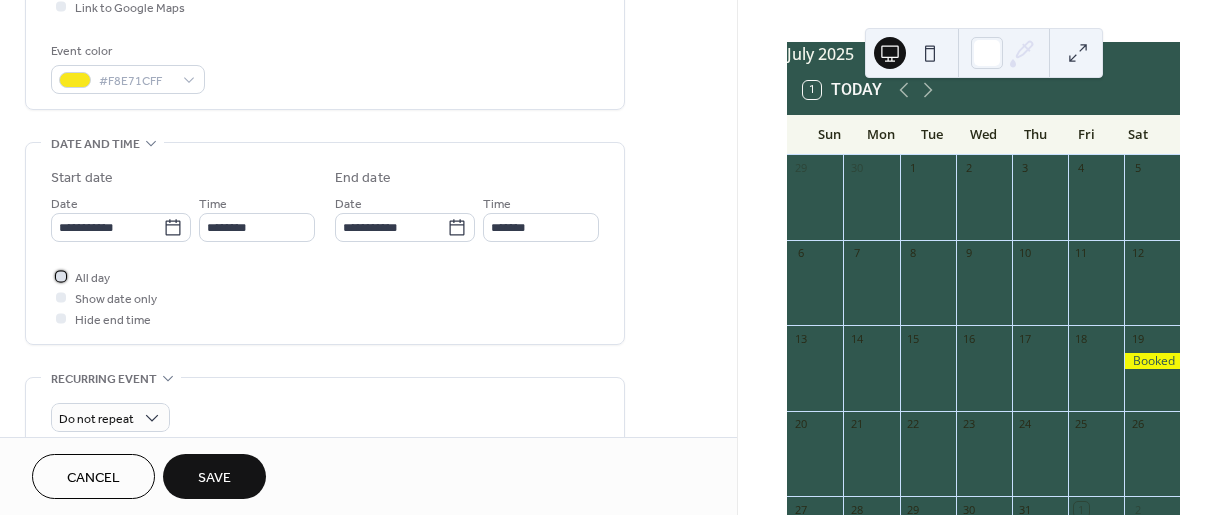 click at bounding box center (61, 276) 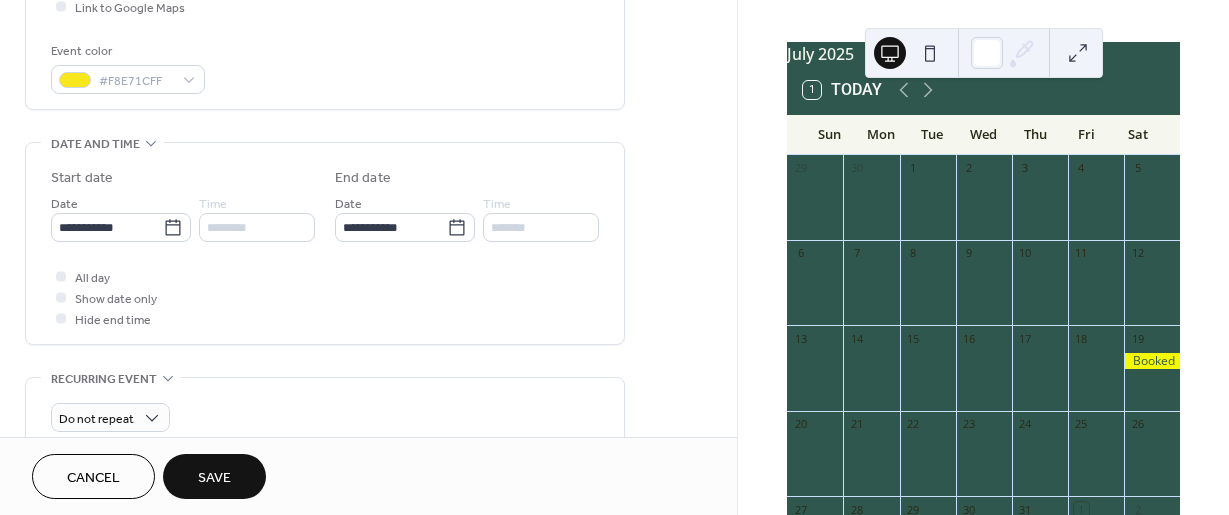 click on "Save" at bounding box center [214, 478] 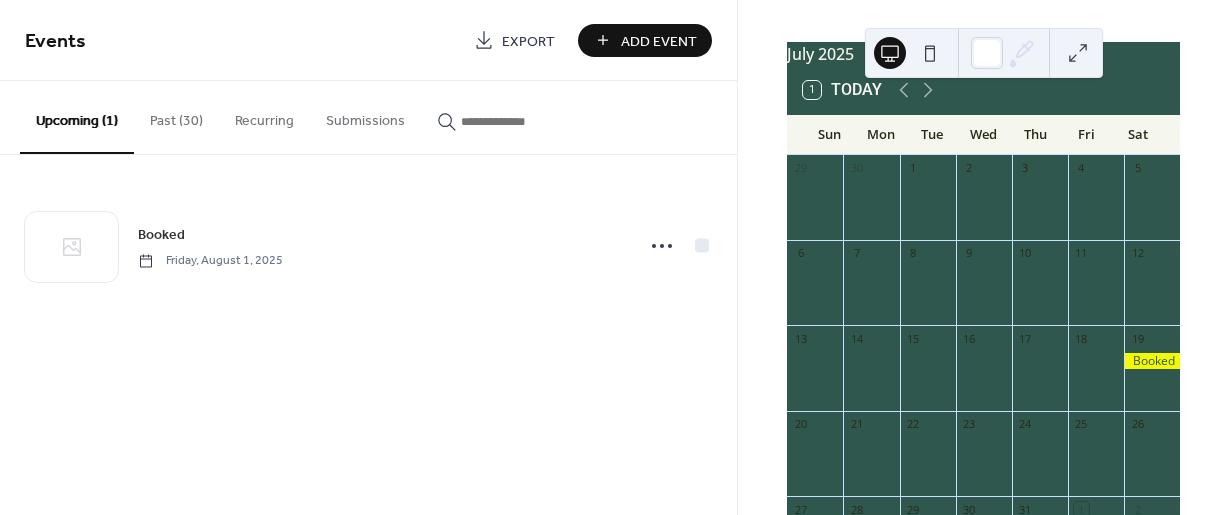 drag, startPoint x: 1222, startPoint y: 167, endPoint x: 1225, endPoint y: 208, distance: 41.109608 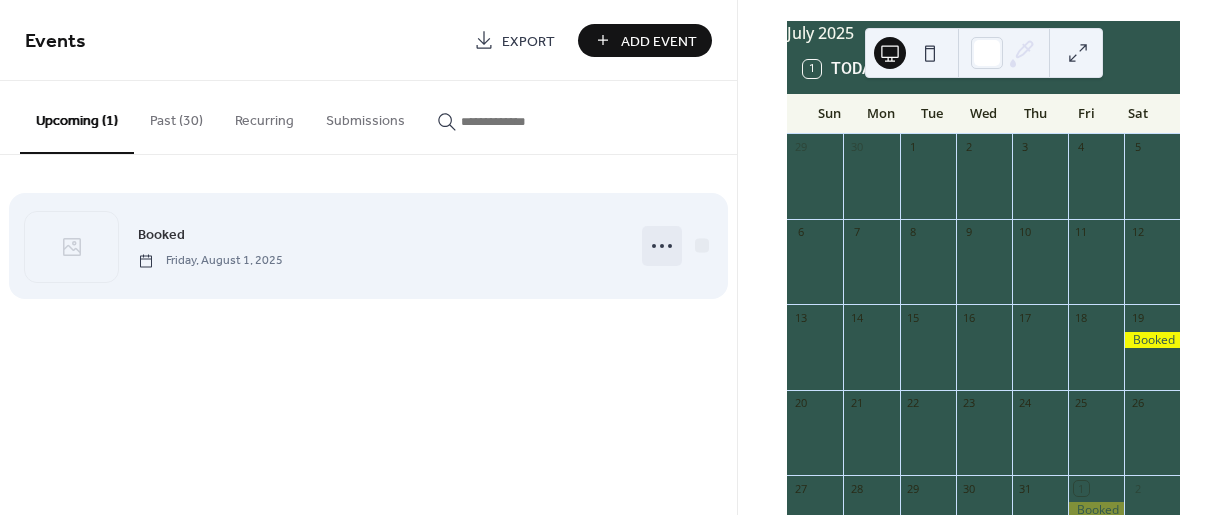click 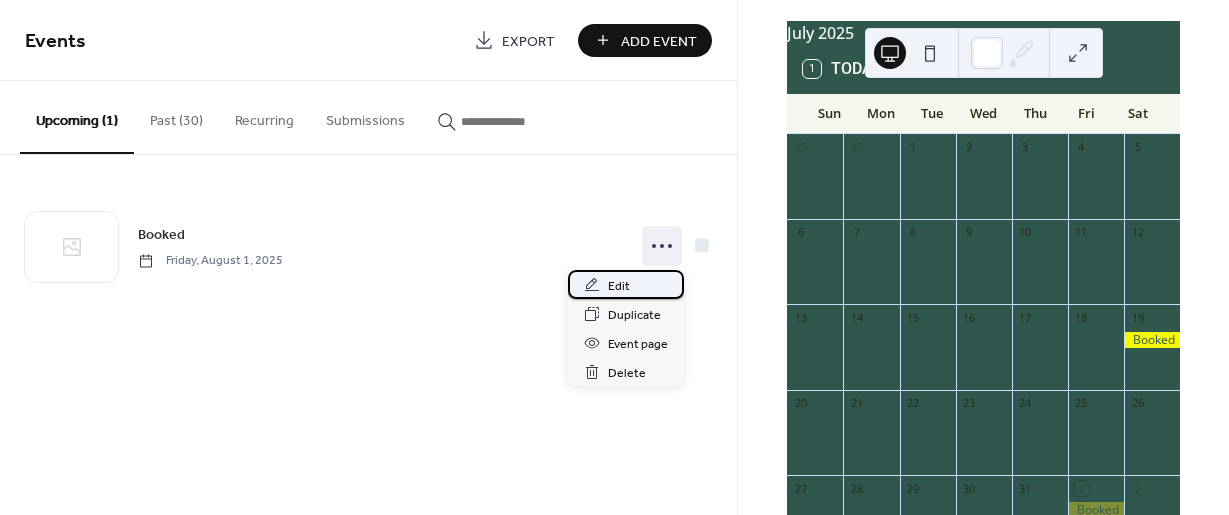 click on "Edit" at bounding box center (626, 284) 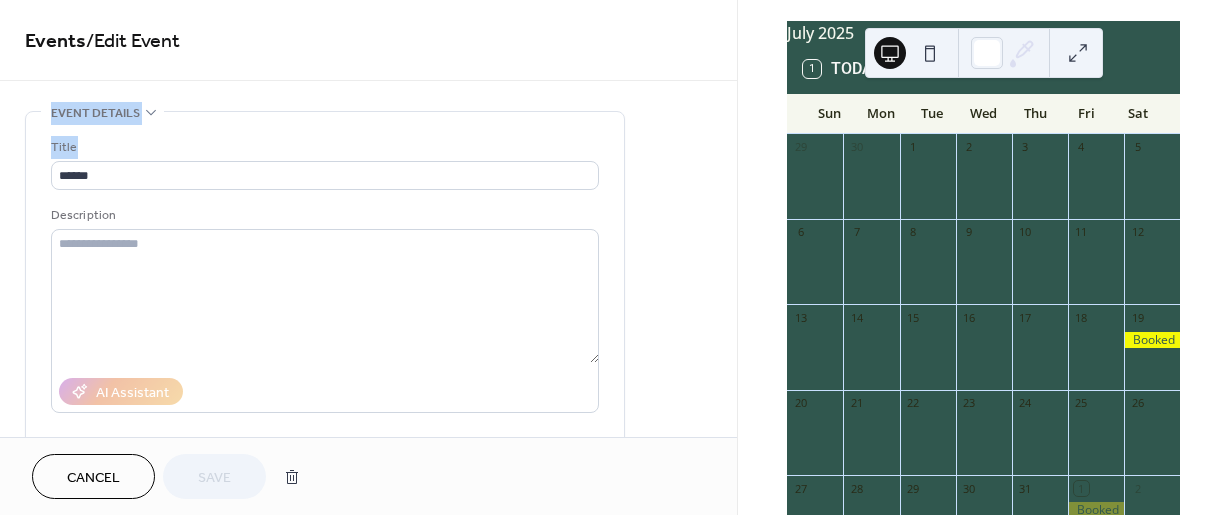 drag, startPoint x: 729, startPoint y: 79, endPoint x: 735, endPoint y: 122, distance: 43.416588 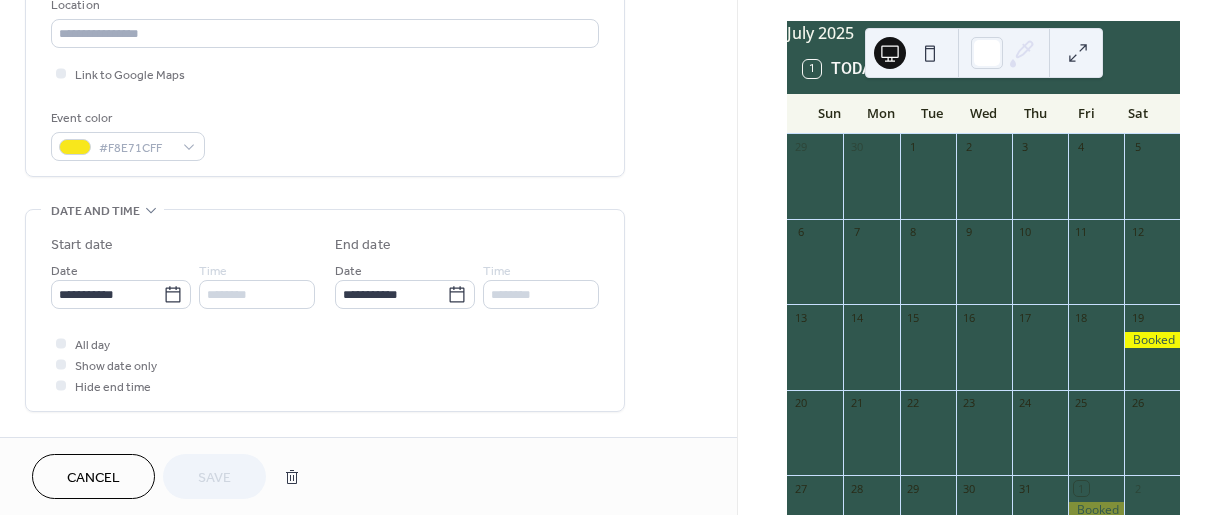 scroll, scrollTop: 500, scrollLeft: 0, axis: vertical 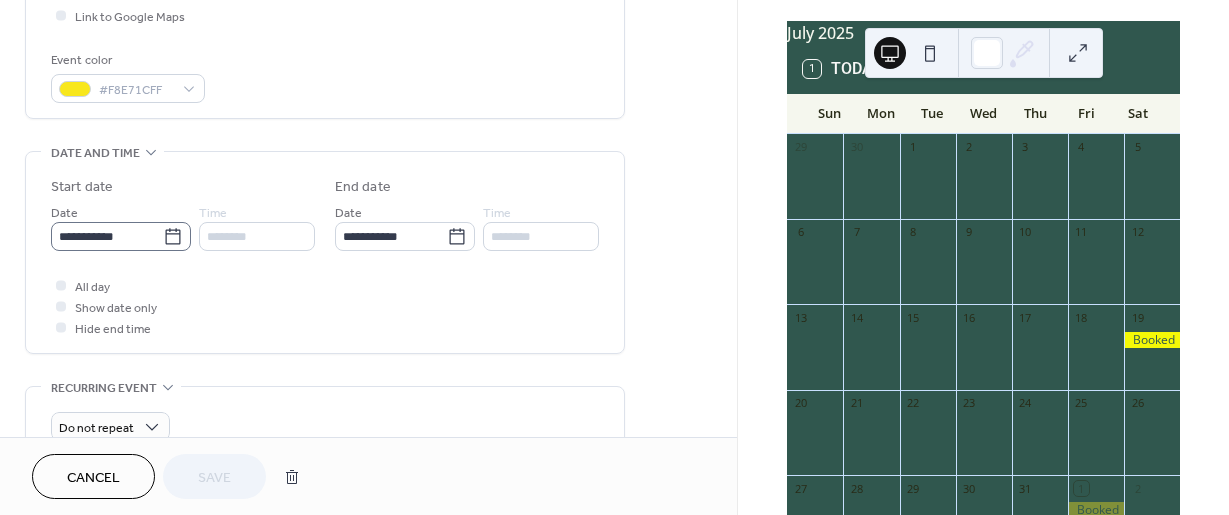 click 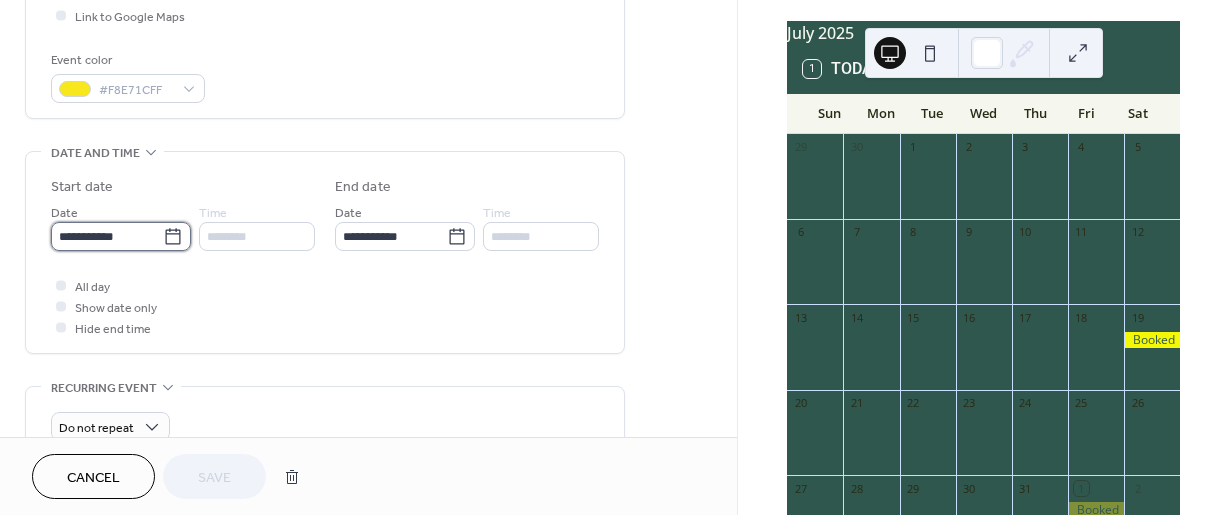 click on "**********" at bounding box center [107, 236] 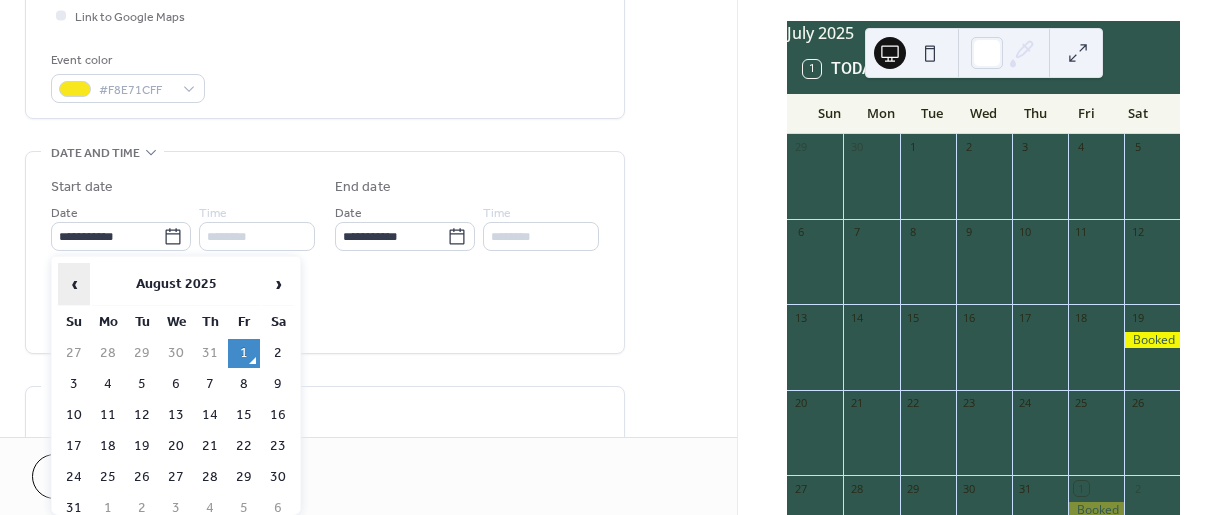 click on "‹" at bounding box center (74, 284) 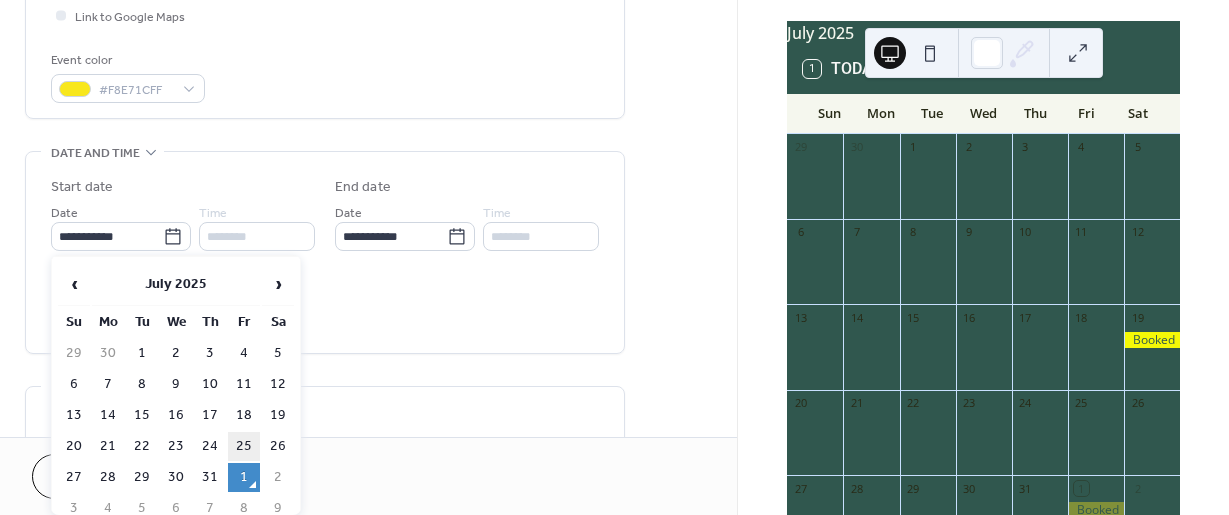 click on "25" at bounding box center [244, 446] 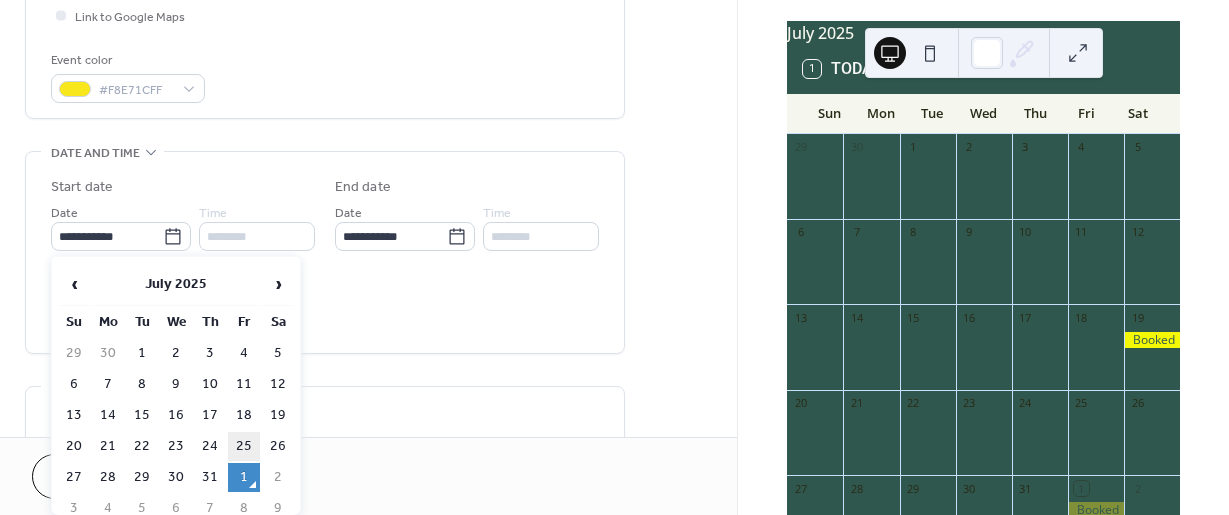 type on "**********" 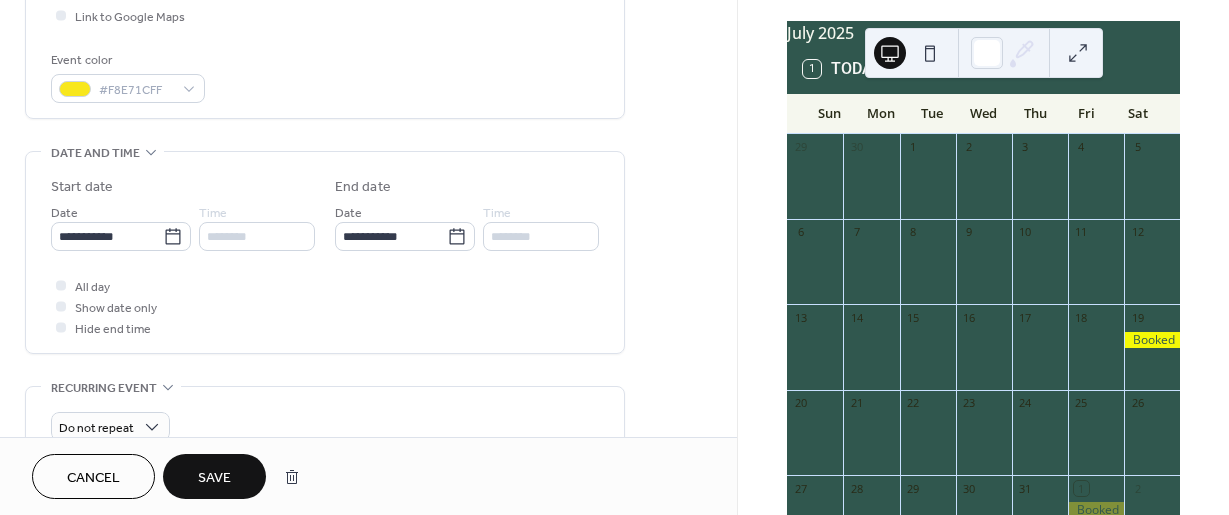 click on "Save" at bounding box center (214, 476) 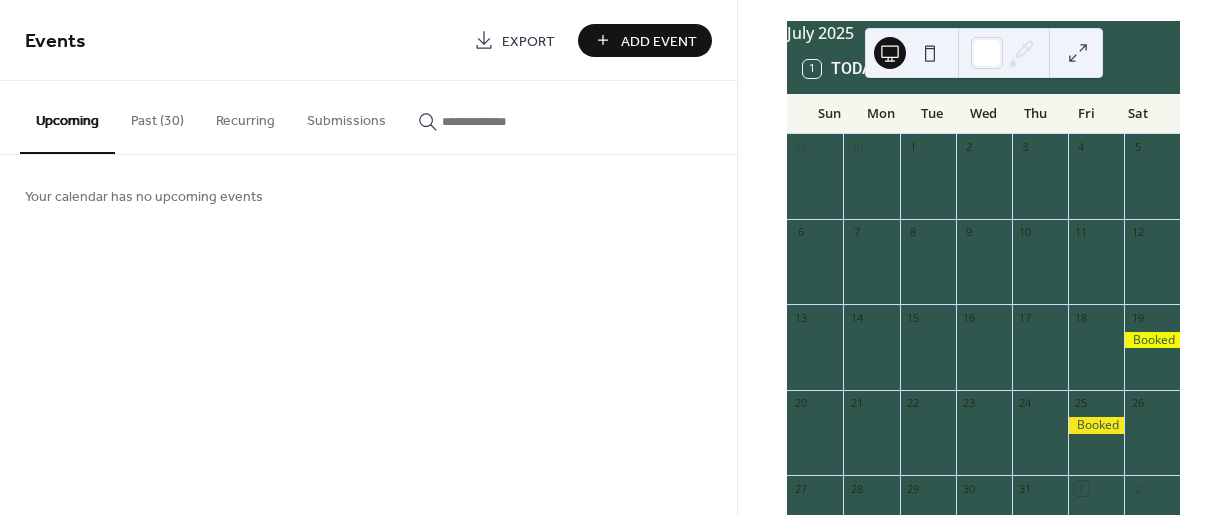 click at bounding box center (1096, 425) 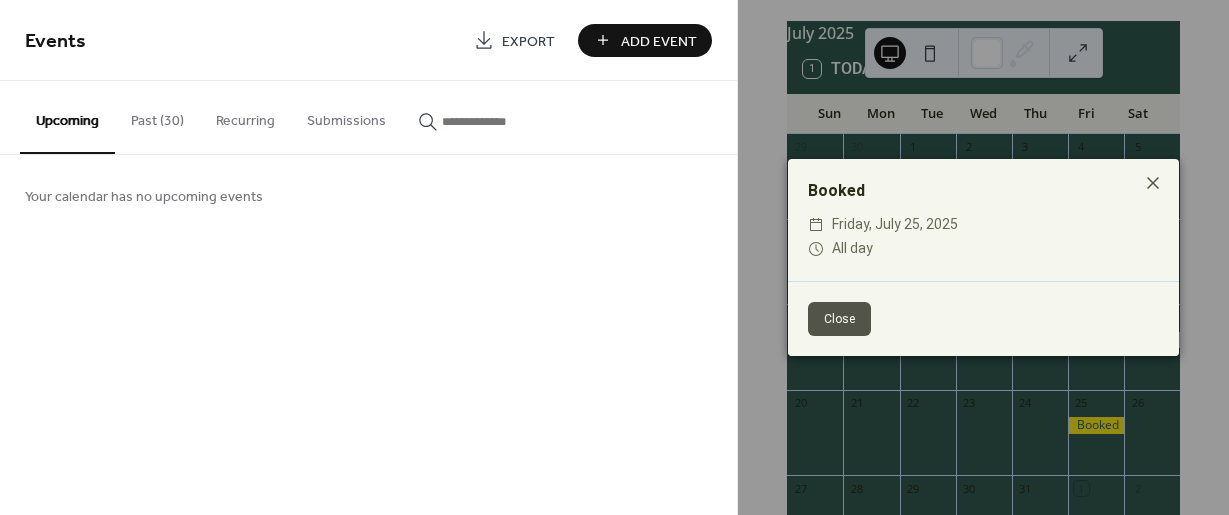click on "Booked ​ [DAY], [MONTH] [DAY], [YEAR] ​ All day Close" at bounding box center [983, 257] 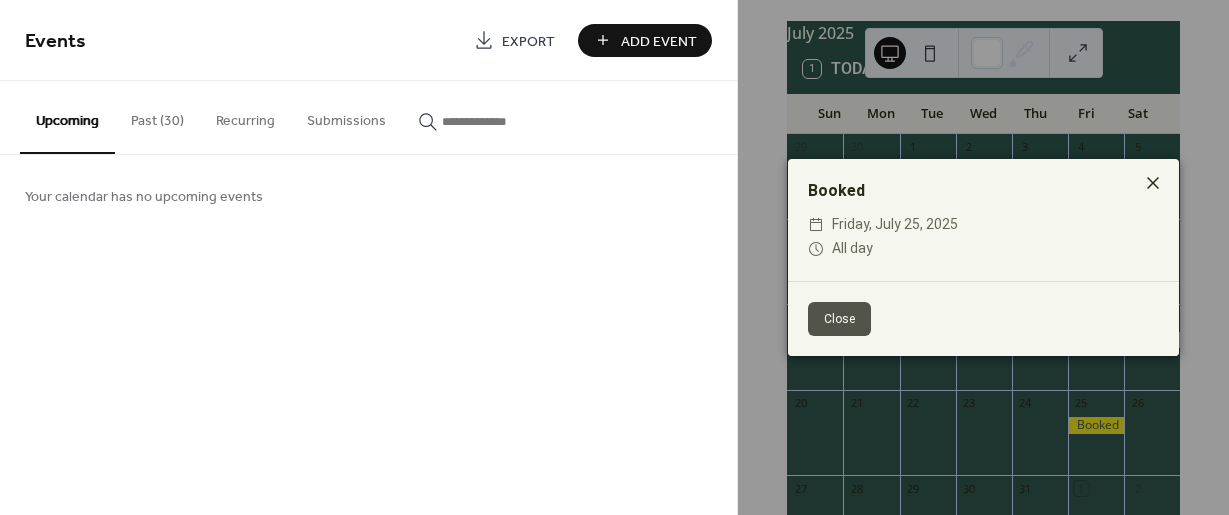 click 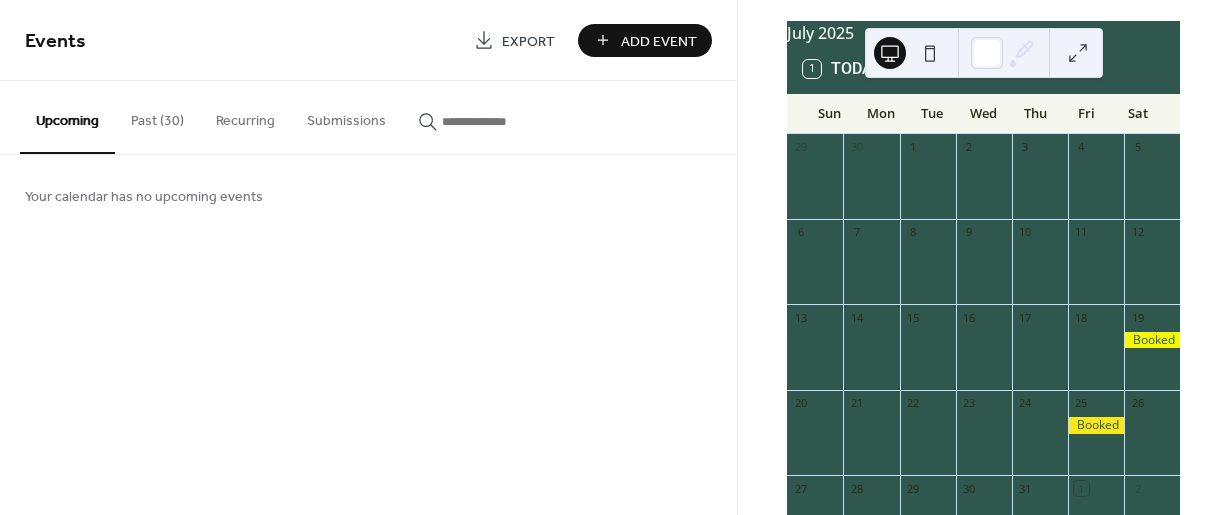 click at bounding box center (1096, 425) 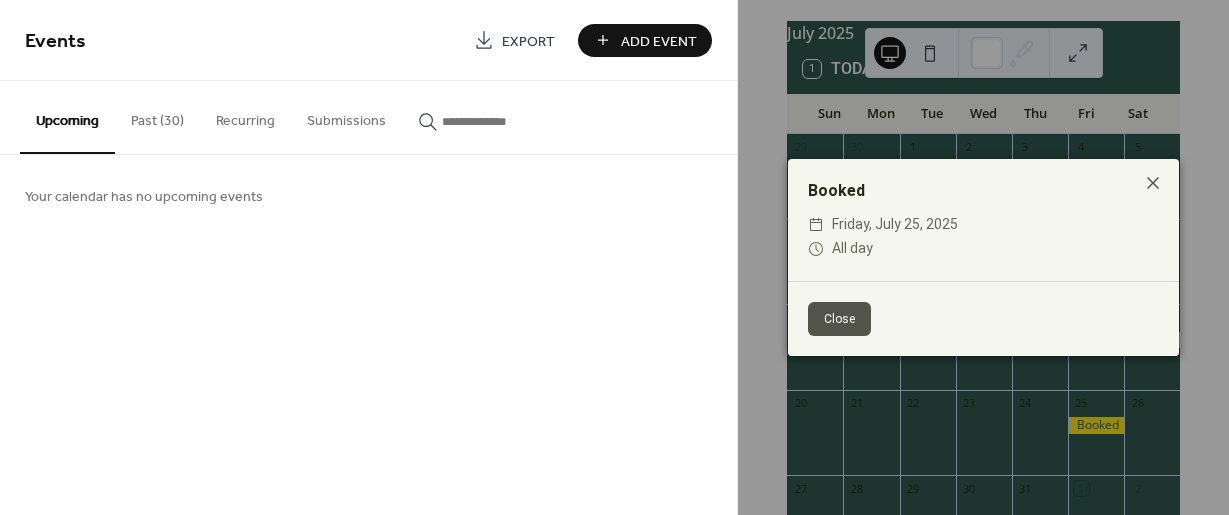 click on "All day" at bounding box center (852, 249) 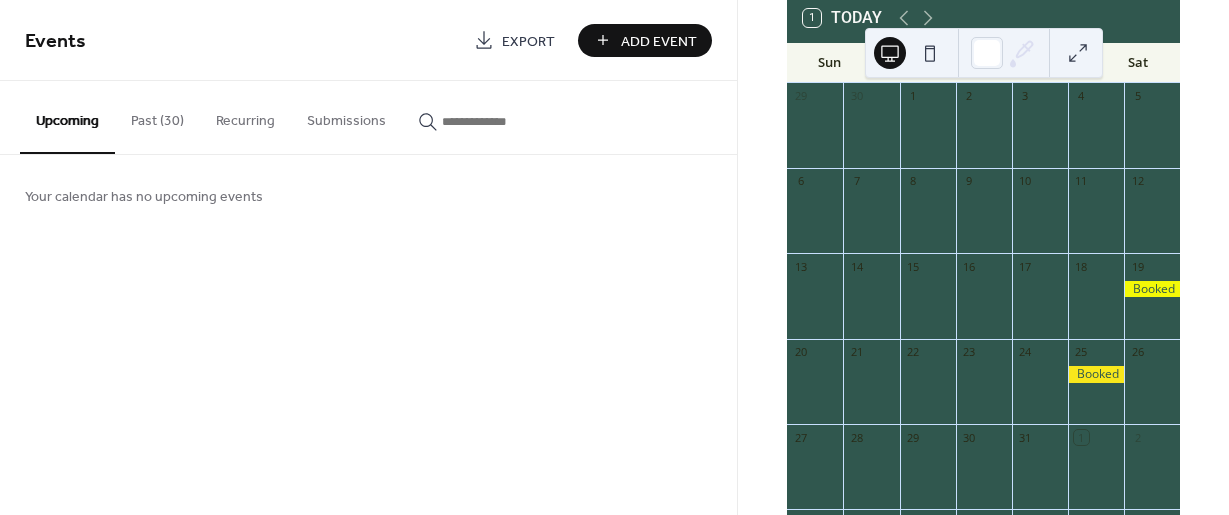 scroll, scrollTop: 0, scrollLeft: 0, axis: both 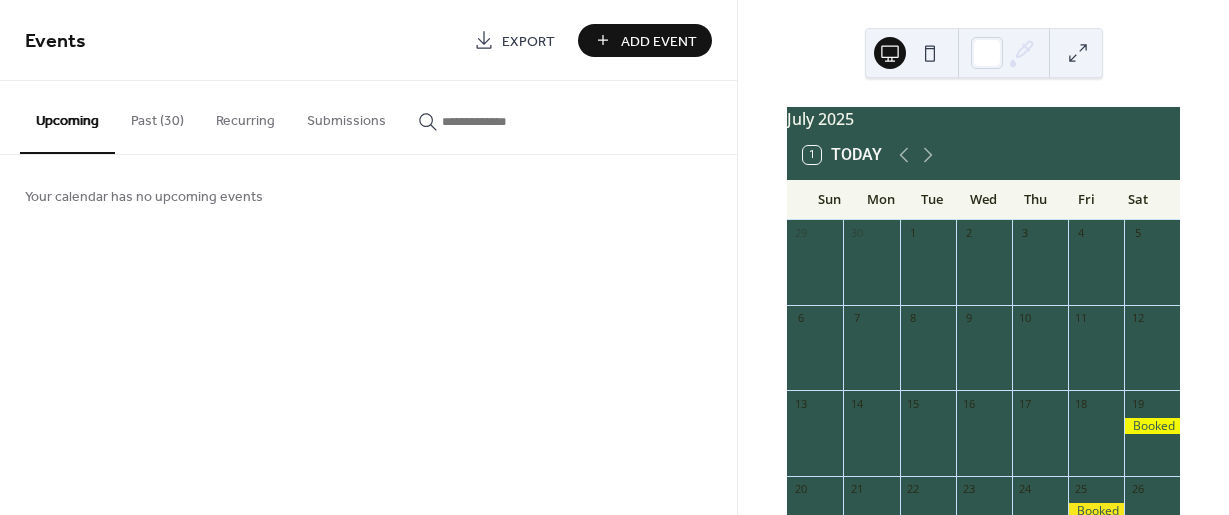 click on "Past (30)" at bounding box center (157, 116) 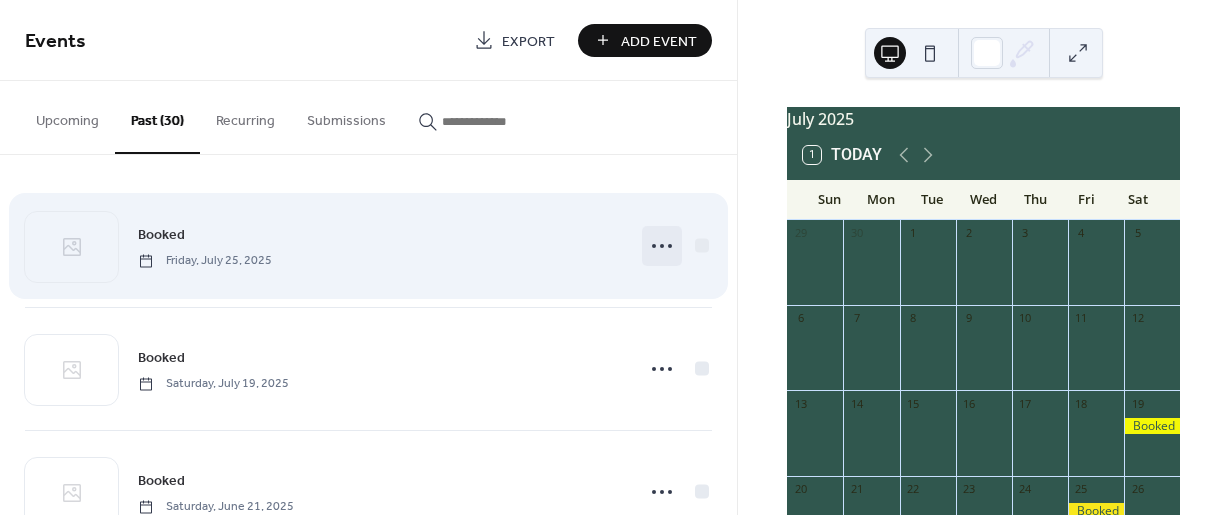 click 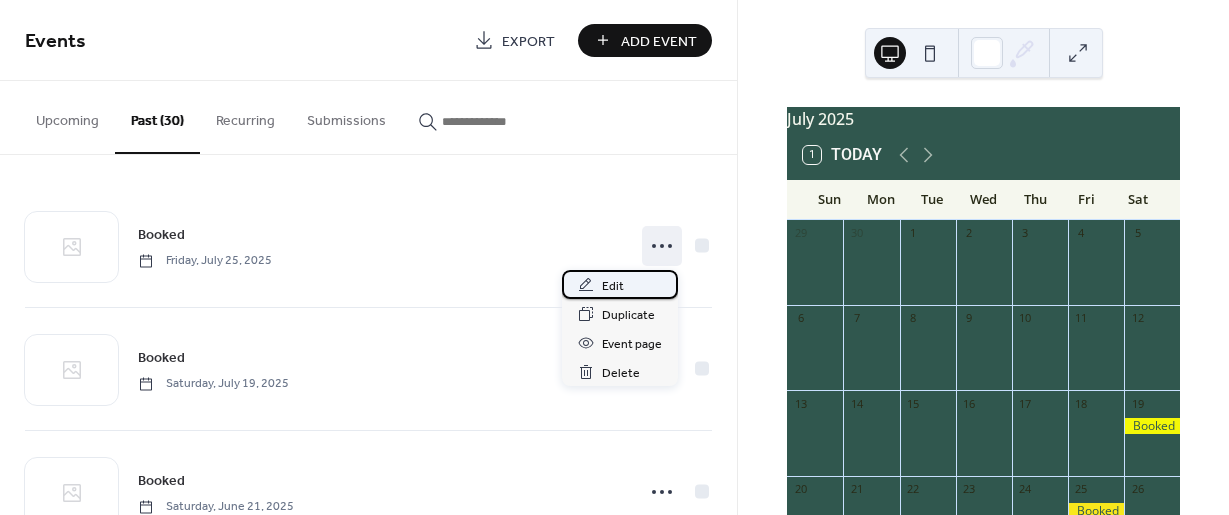 click on "Edit" at bounding box center (620, 284) 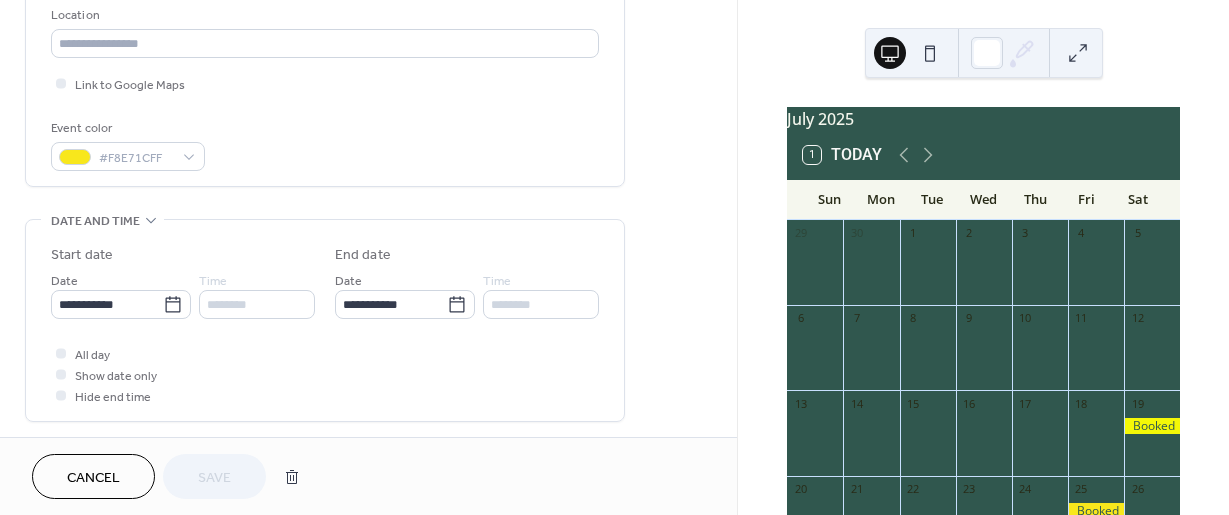 scroll, scrollTop: 438, scrollLeft: 0, axis: vertical 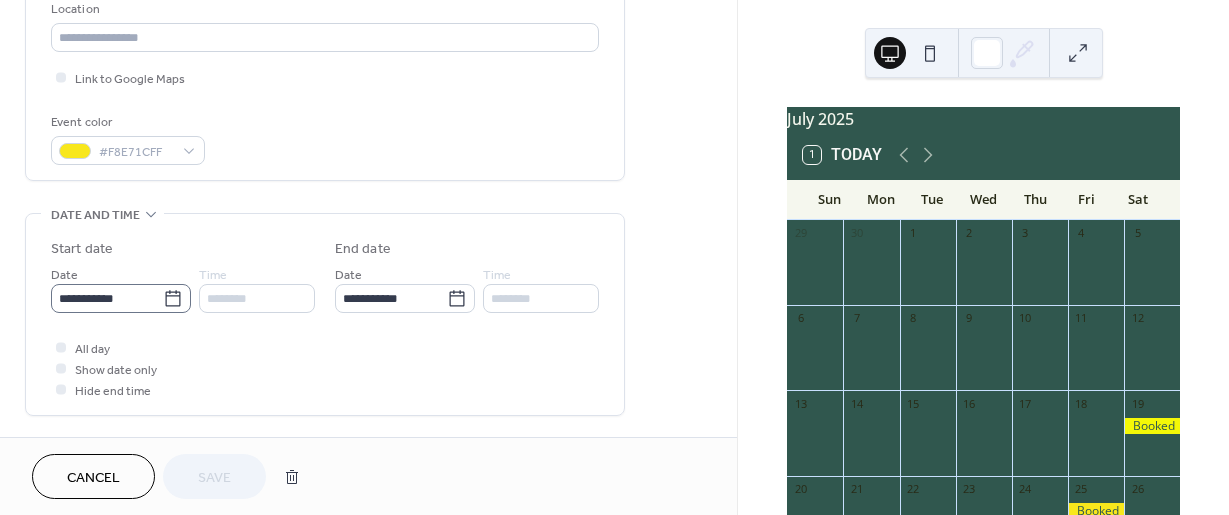 click 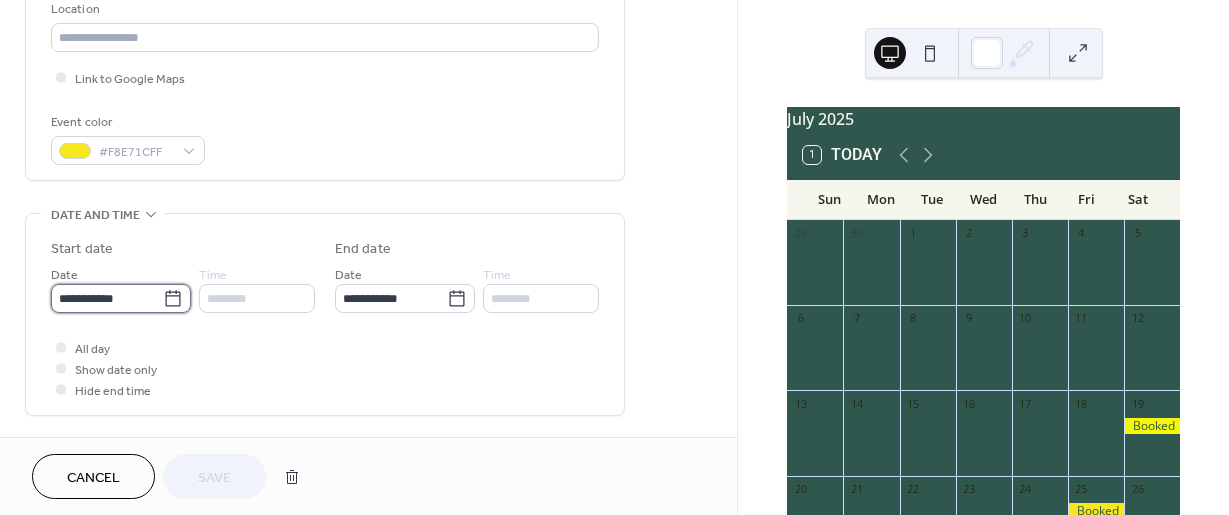 click on "**********" at bounding box center (107, 298) 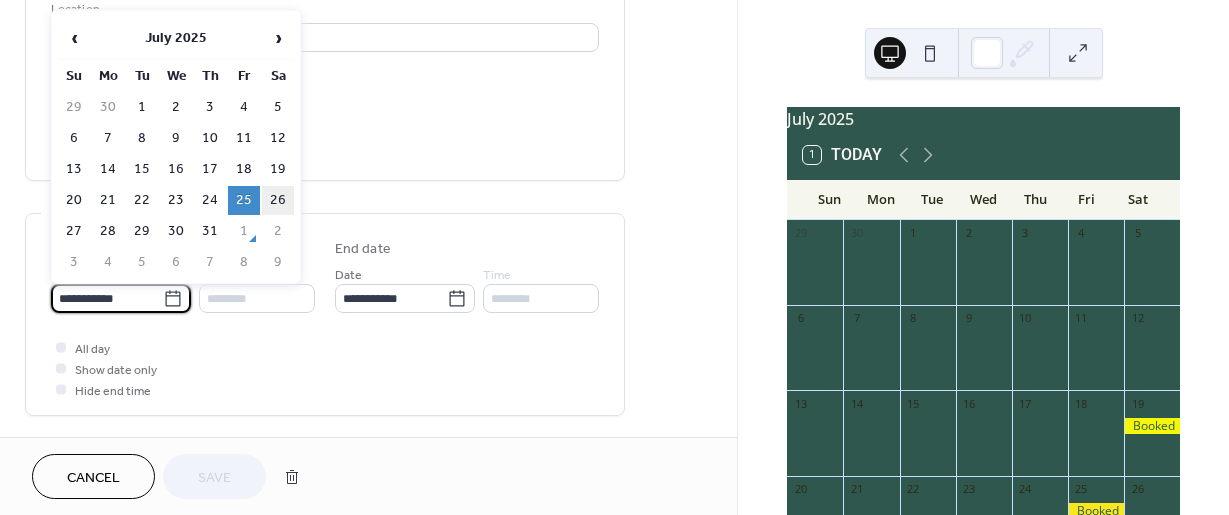 click on "26" at bounding box center [278, 200] 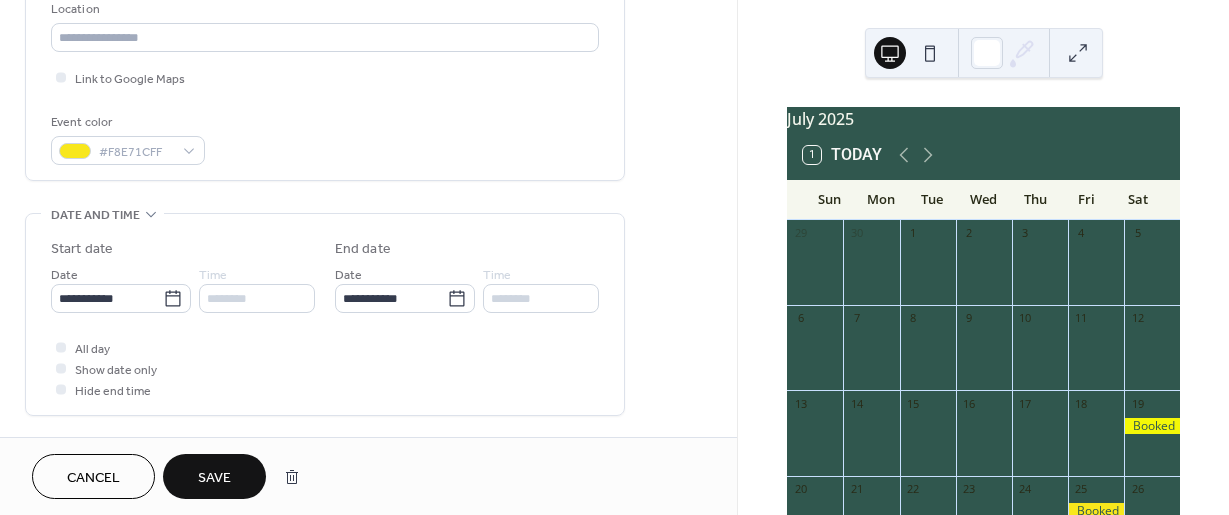 click on "Save" at bounding box center [214, 478] 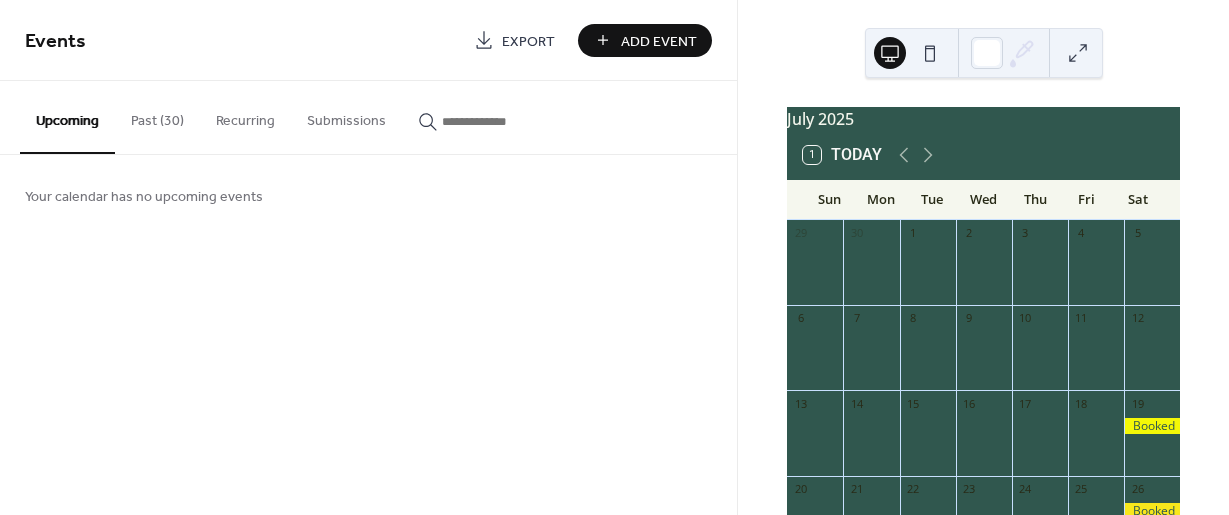 click on "Add Event" at bounding box center (659, 41) 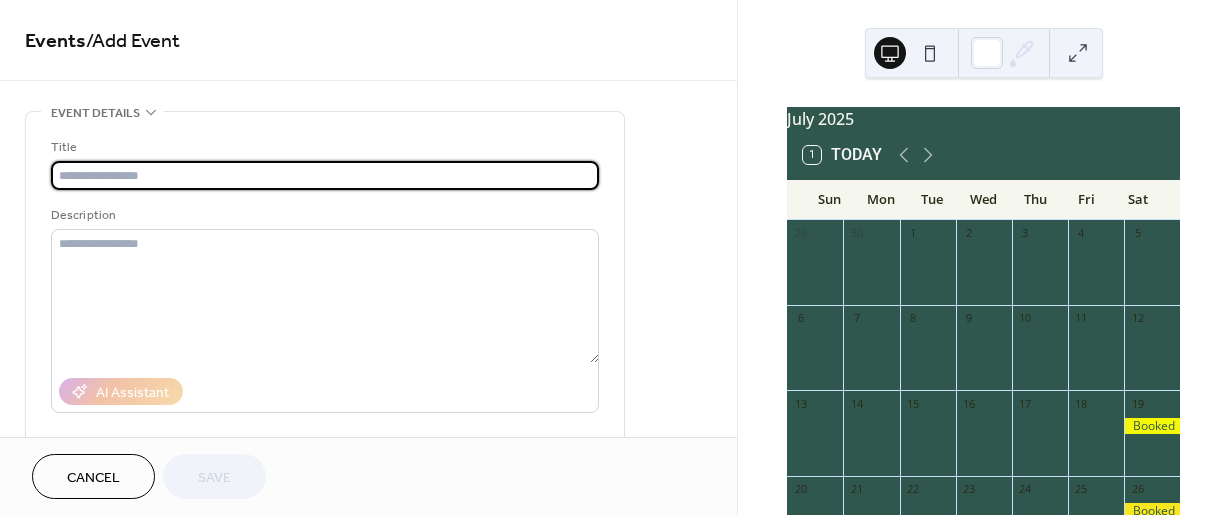 click at bounding box center (325, 175) 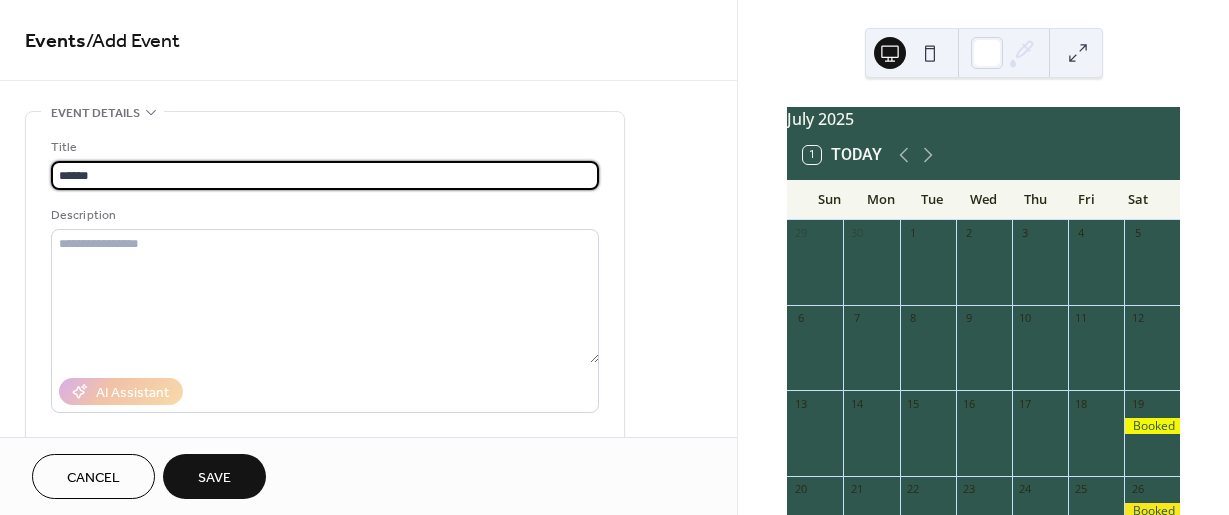 click on "**********" at bounding box center [368, 218] 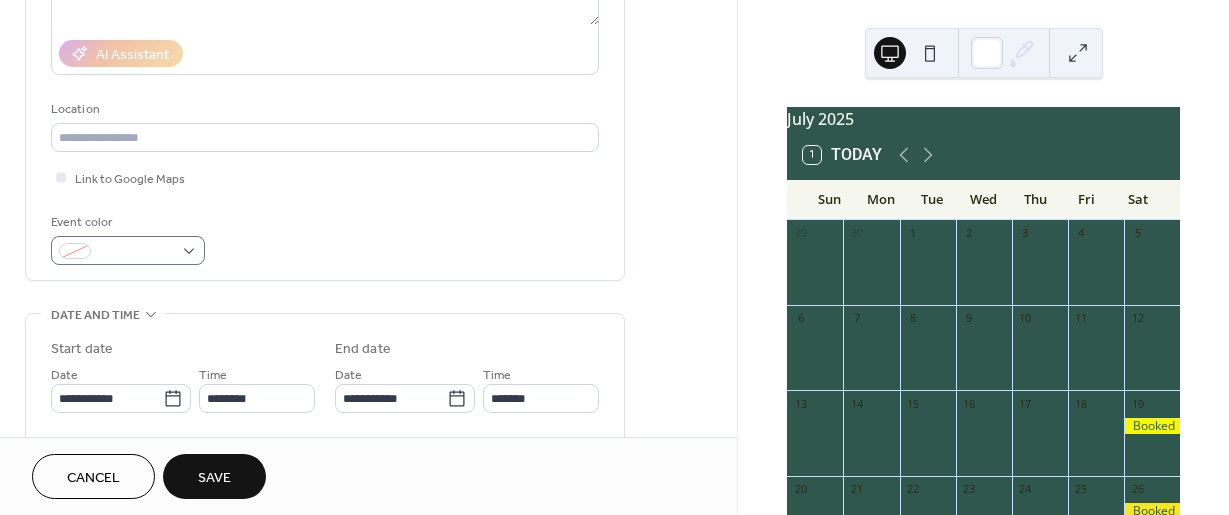 scroll, scrollTop: 341, scrollLeft: 0, axis: vertical 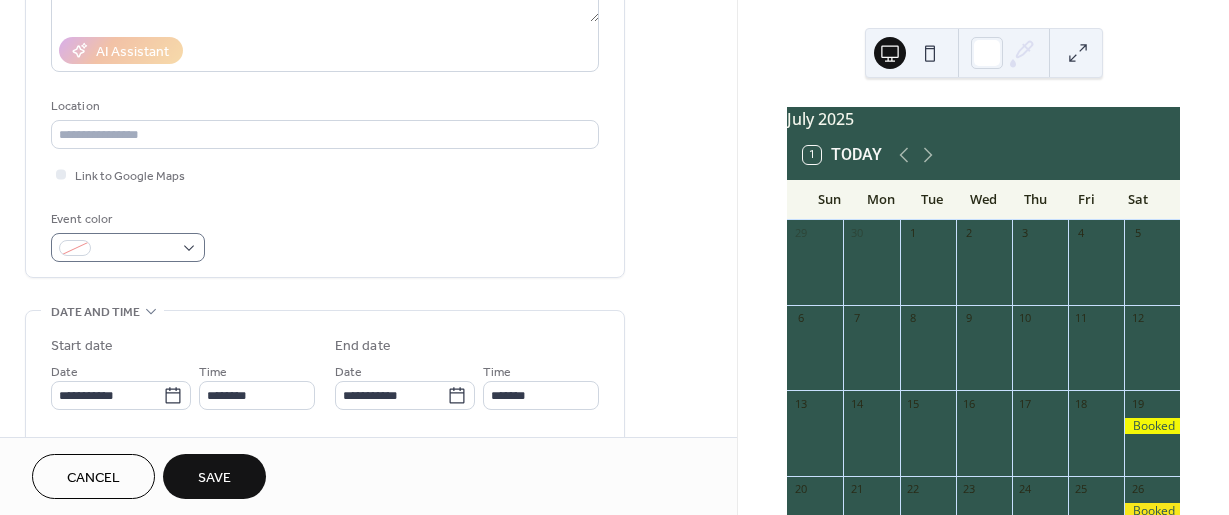 type on "******" 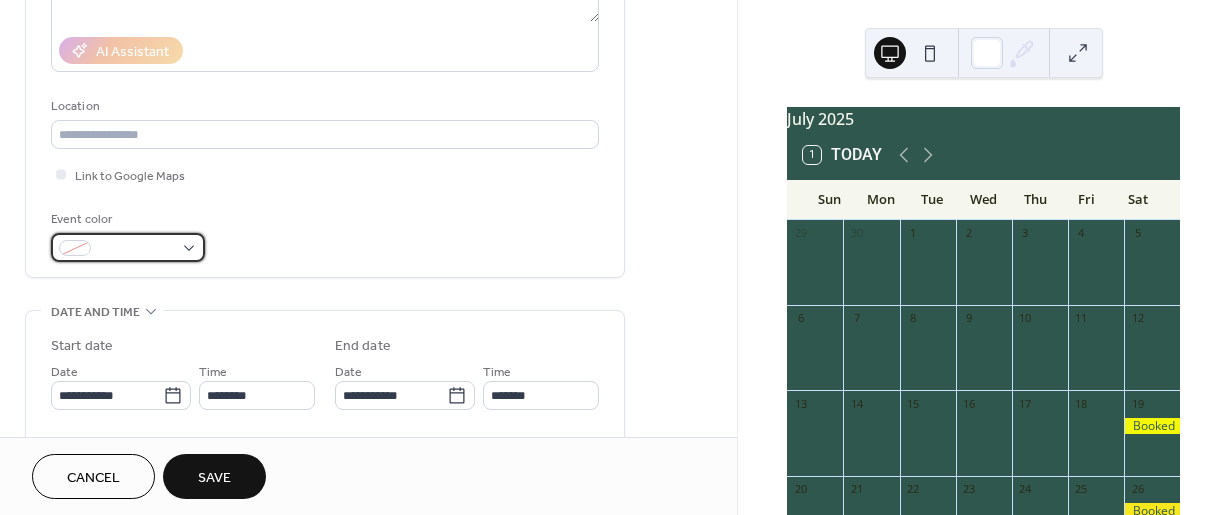 click at bounding box center (128, 247) 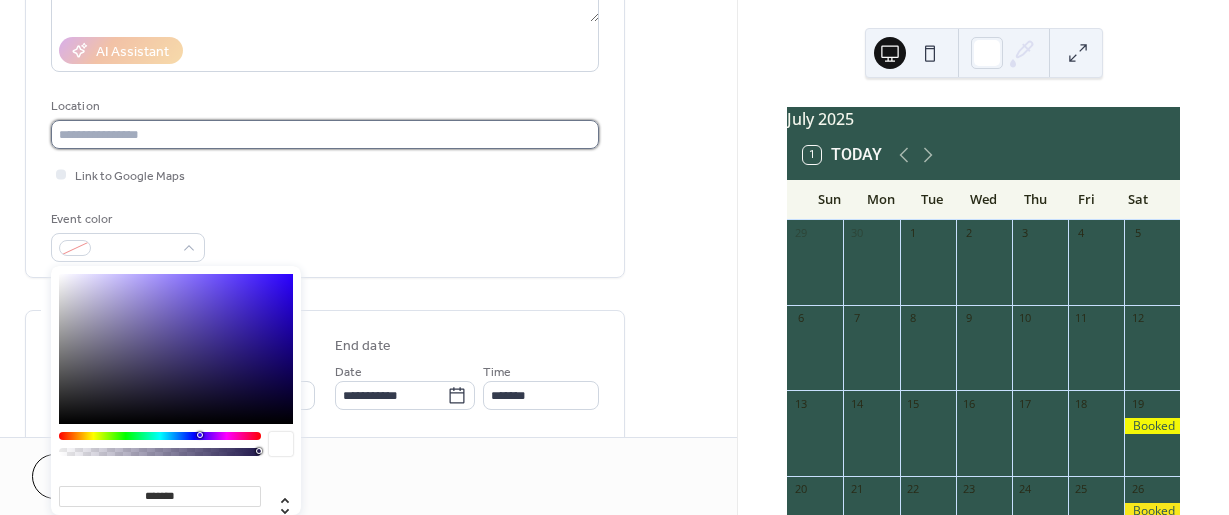 click at bounding box center (325, 134) 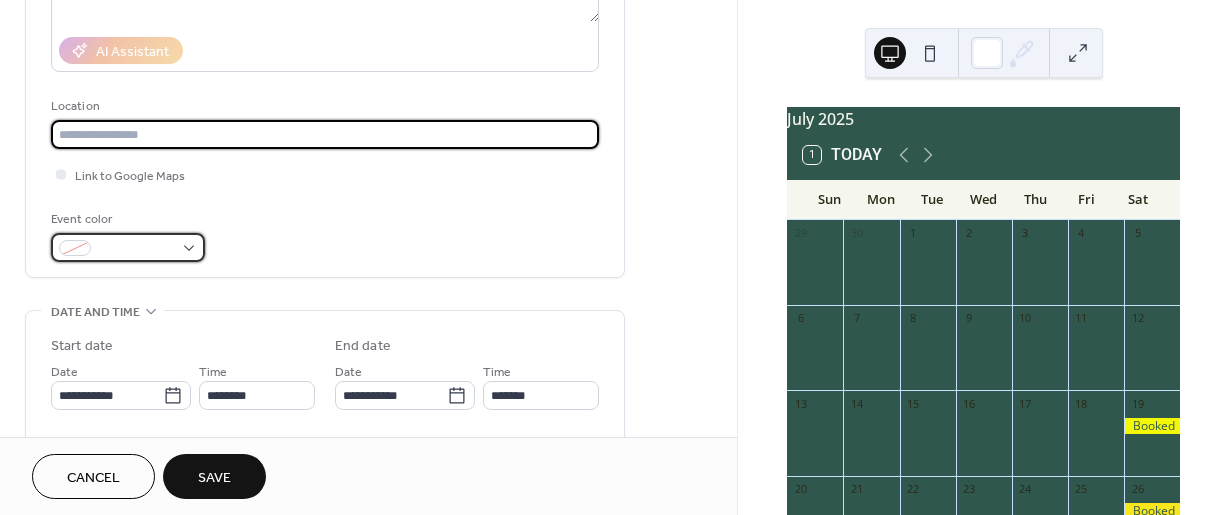 click at bounding box center (128, 247) 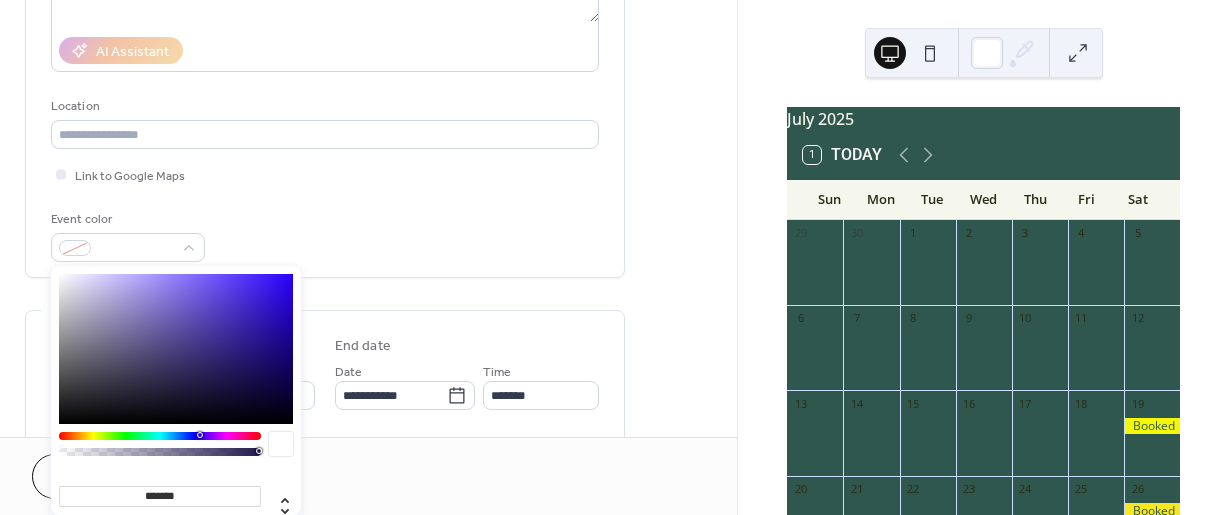 click at bounding box center (160, 436) 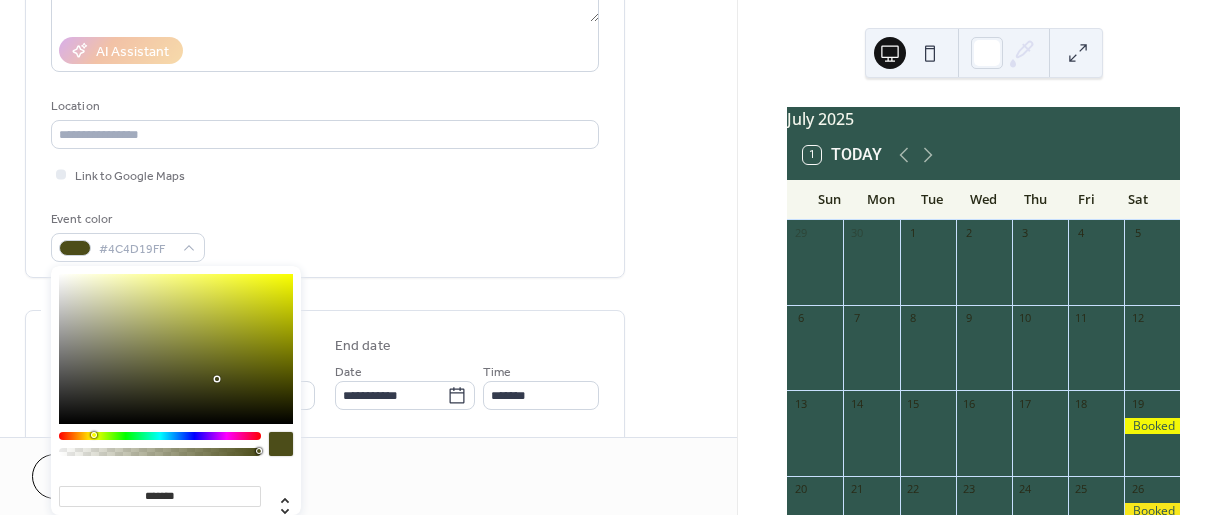 type on "*******" 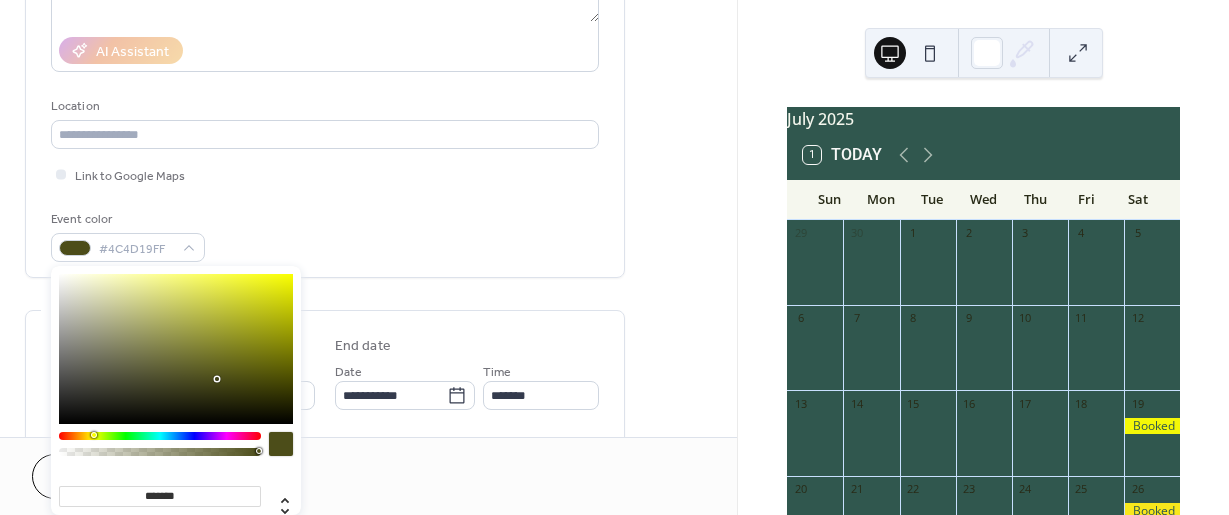 click at bounding box center [176, 349] 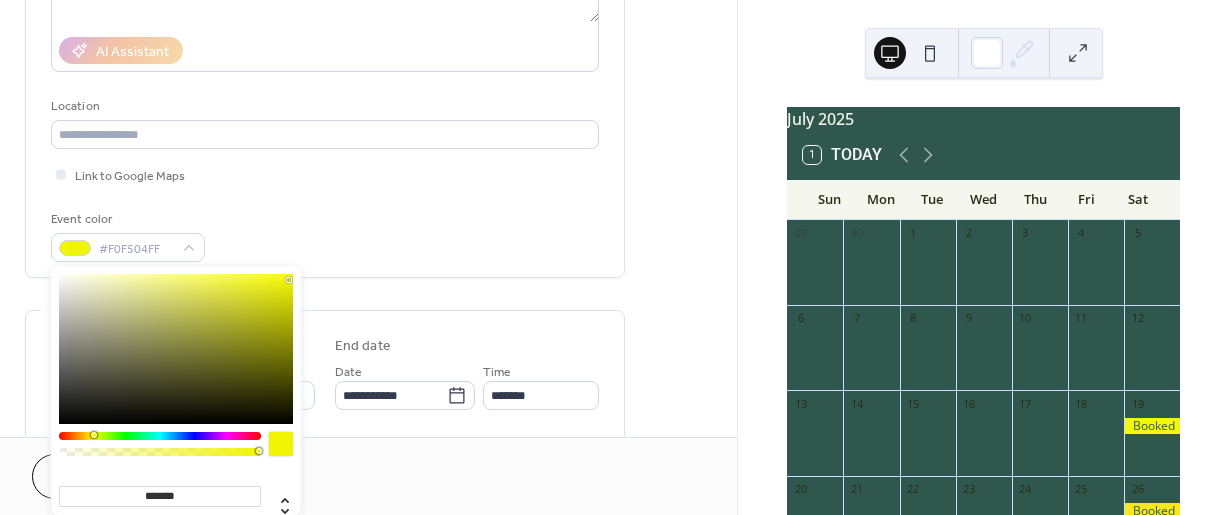 click on "Link to Google Maps" at bounding box center [325, 174] 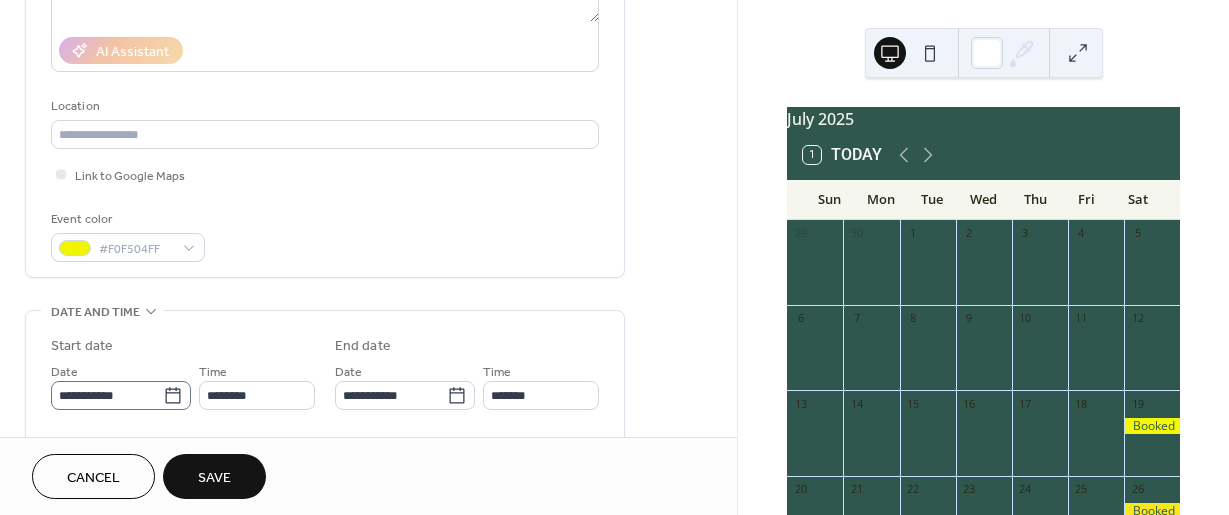 click 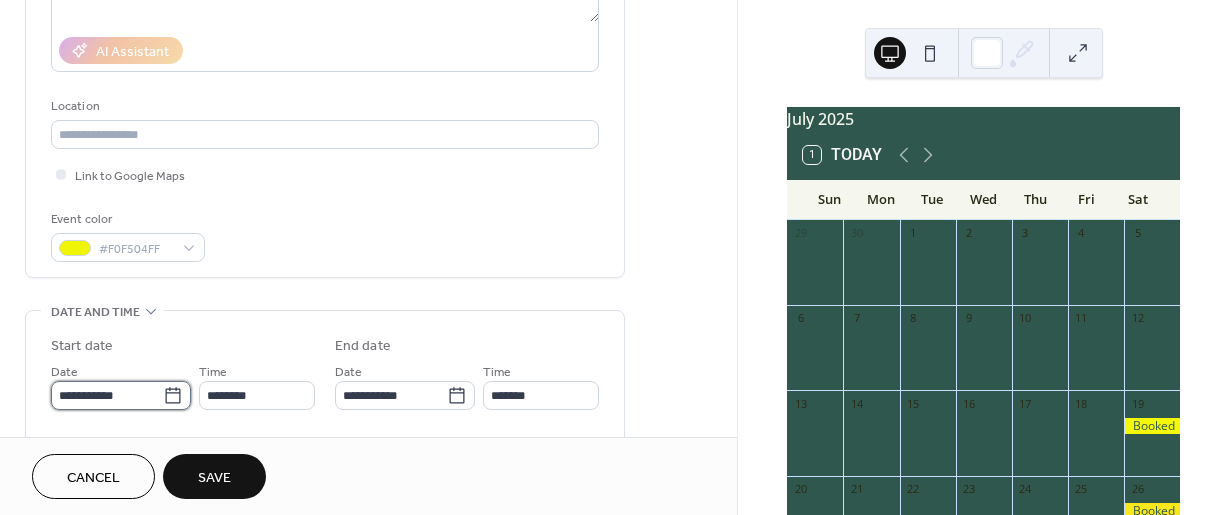 click on "**********" at bounding box center (107, 395) 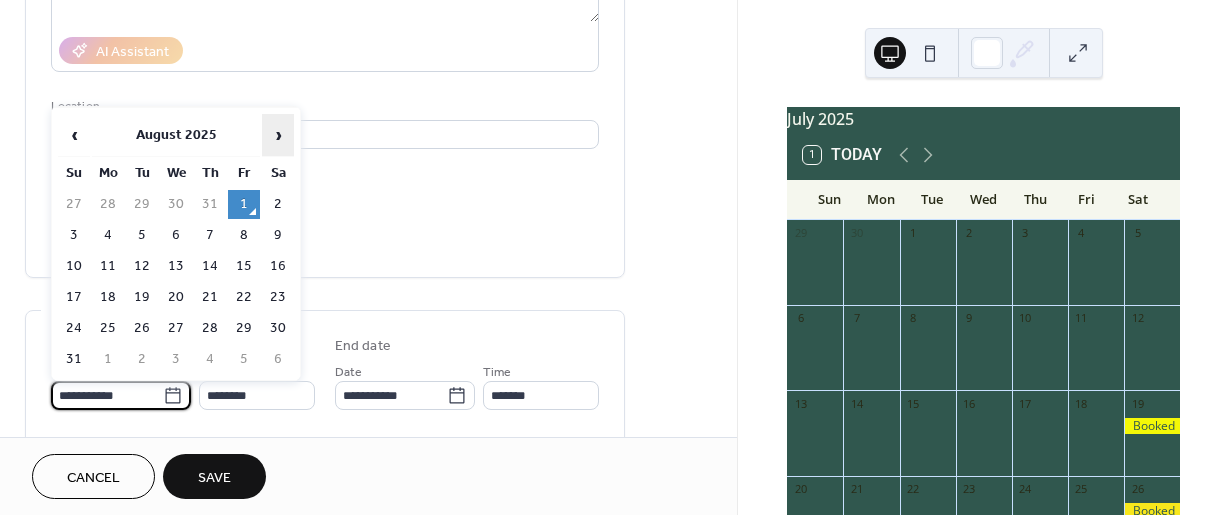 click on "›" at bounding box center (278, 135) 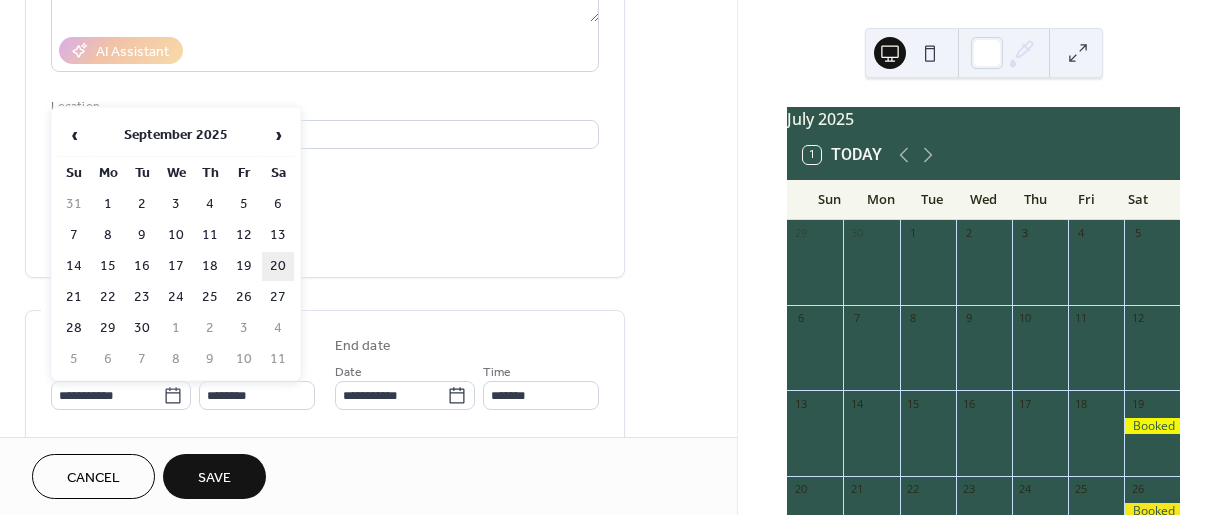 click on "20" at bounding box center [278, 266] 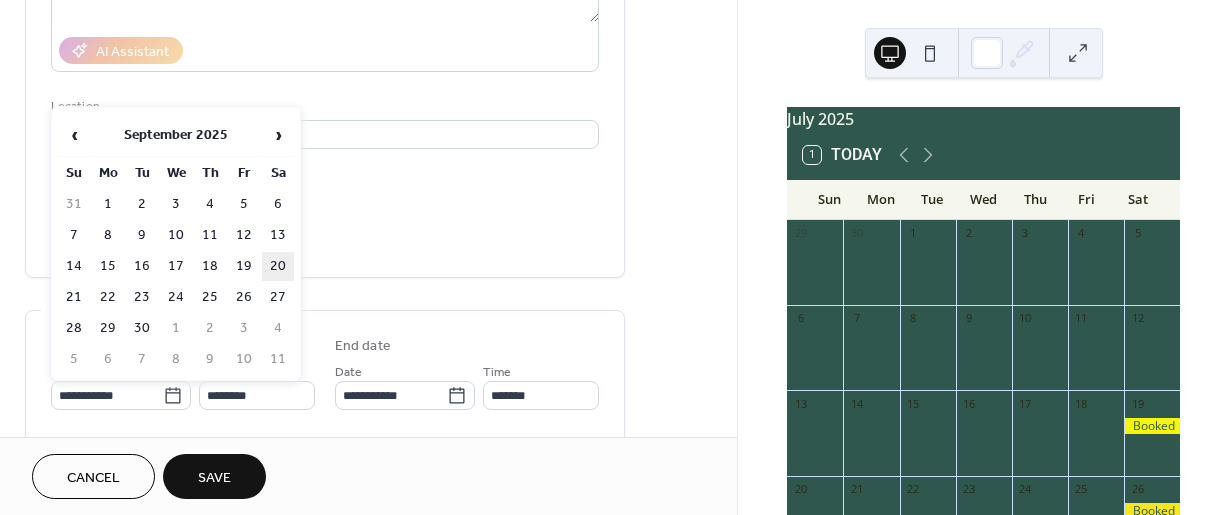 type on "**********" 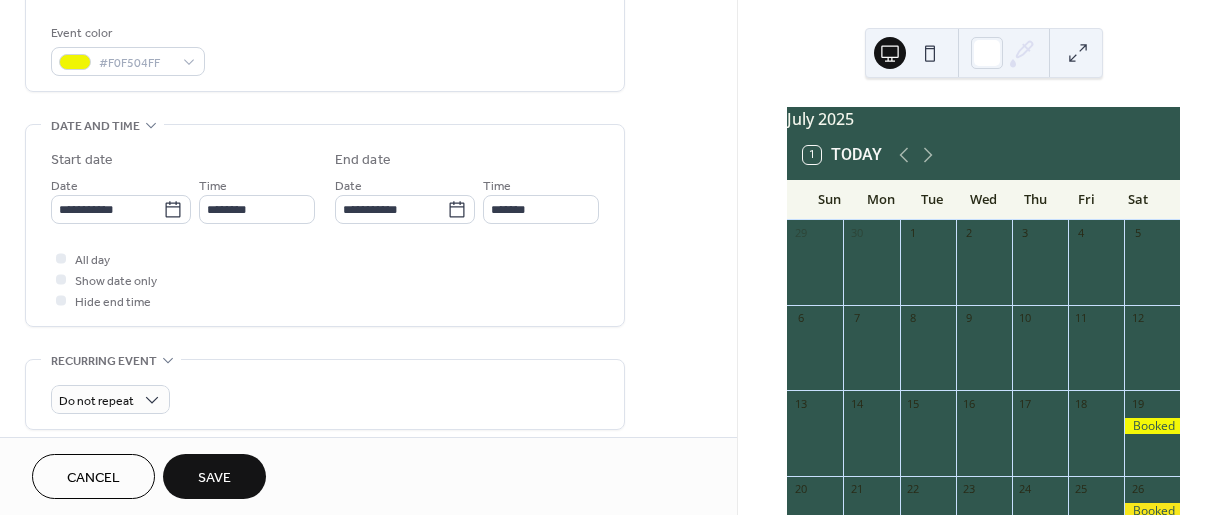 scroll, scrollTop: 533, scrollLeft: 0, axis: vertical 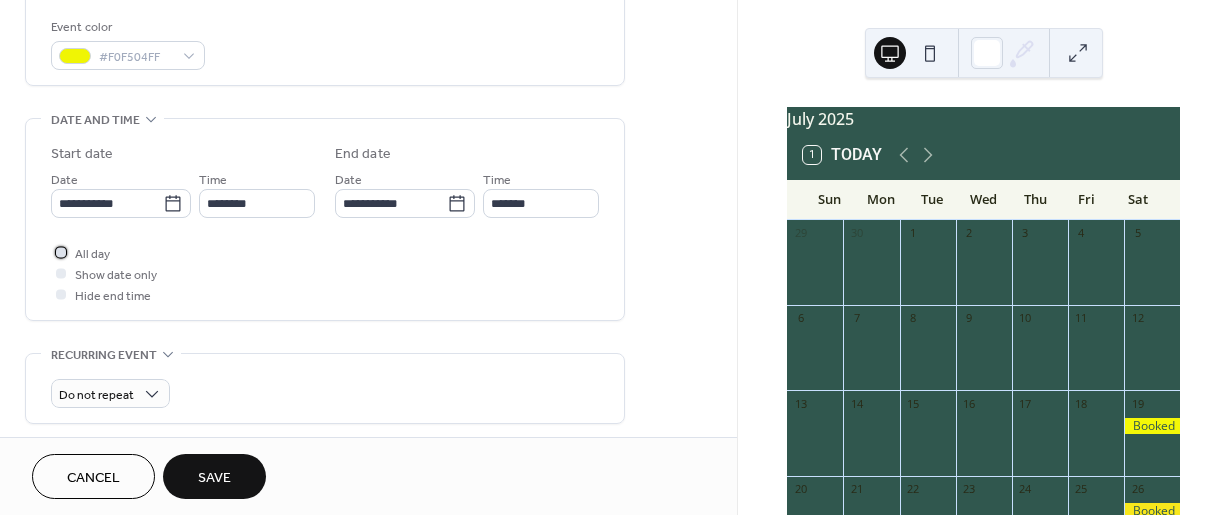 click at bounding box center [61, 252] 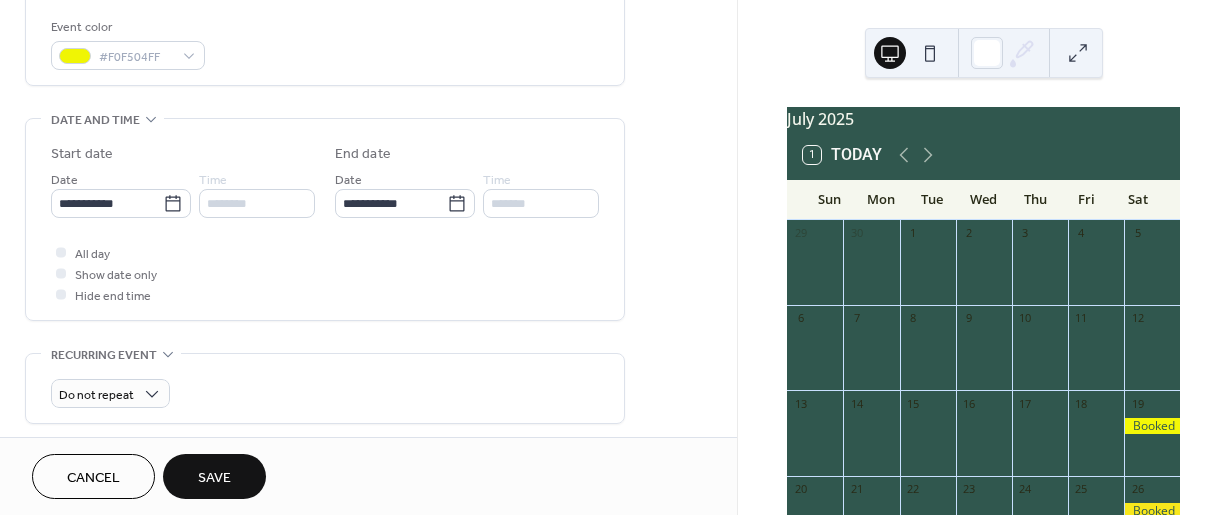 click on "Save" at bounding box center [214, 478] 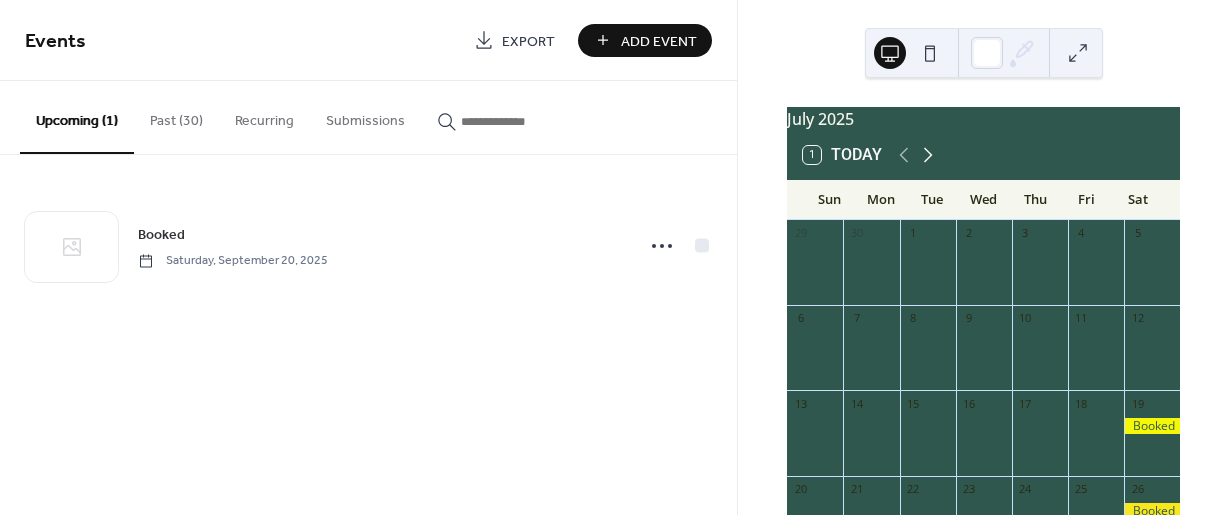 click 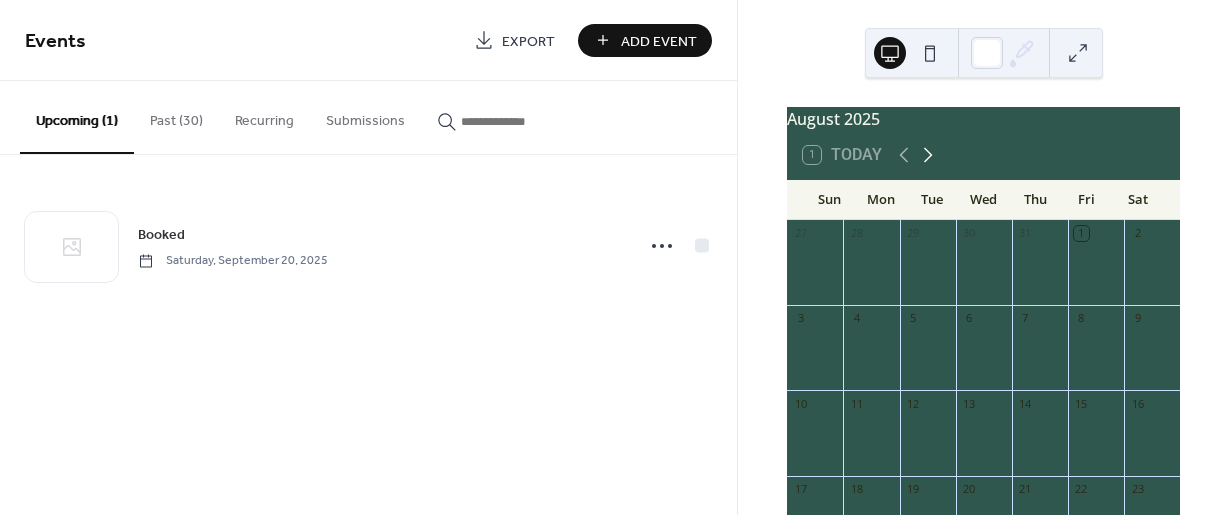 click 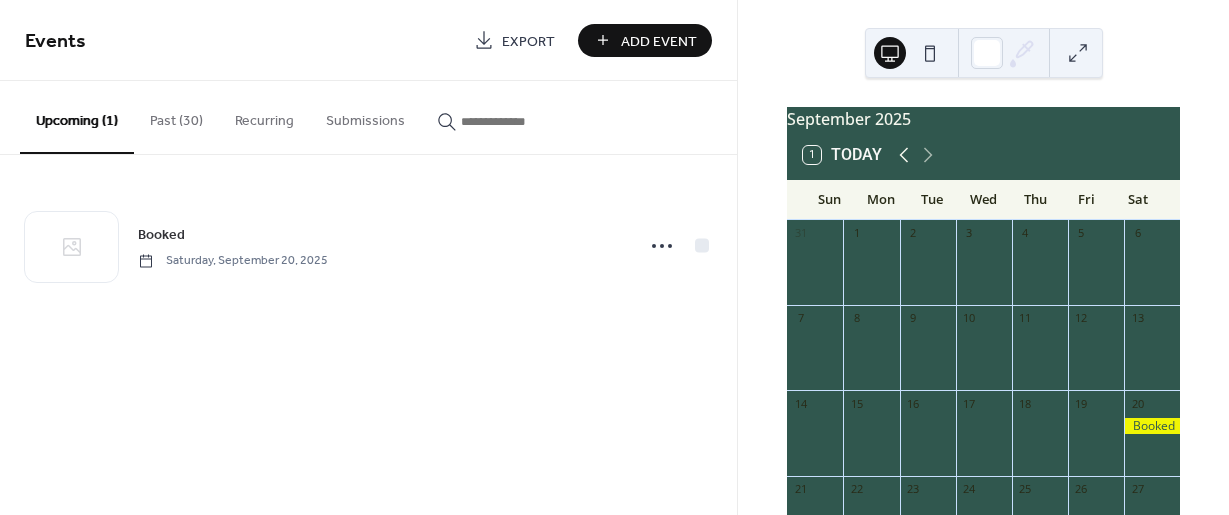 click 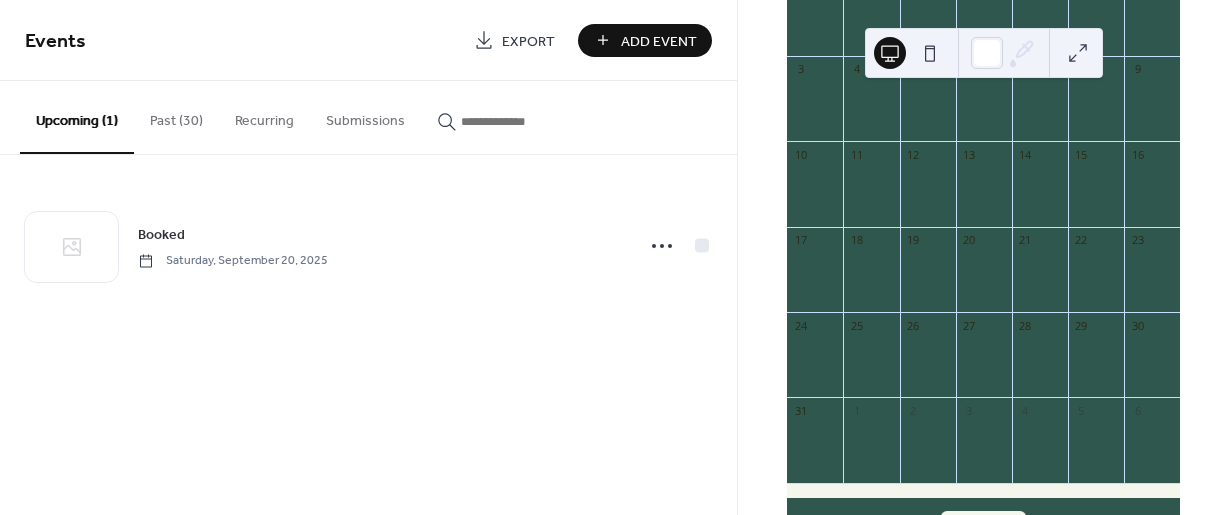 scroll, scrollTop: 279, scrollLeft: 0, axis: vertical 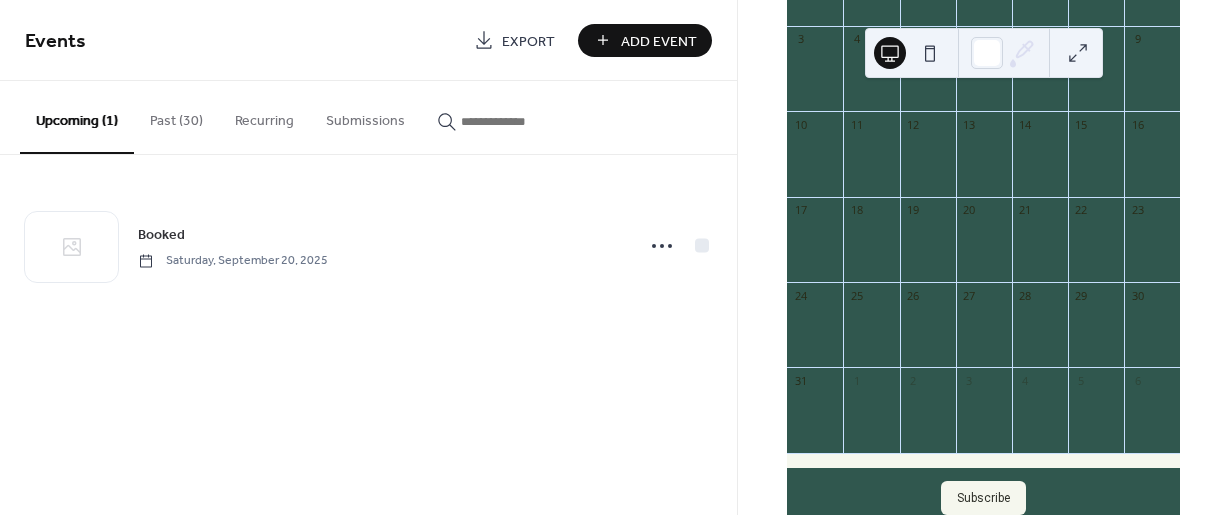 click on "Upcoming (1)" at bounding box center [77, 117] 